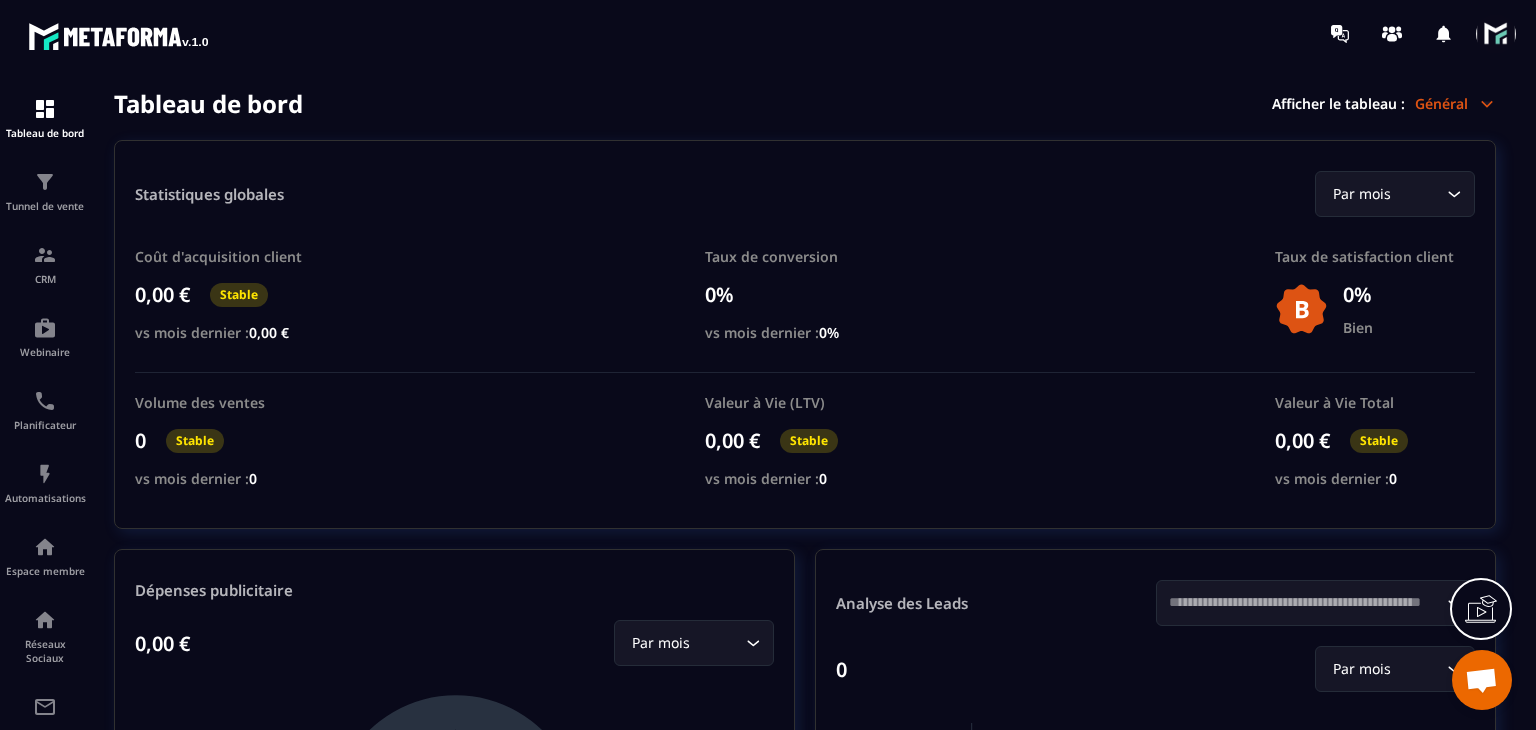scroll, scrollTop: 0, scrollLeft: 0, axis: both 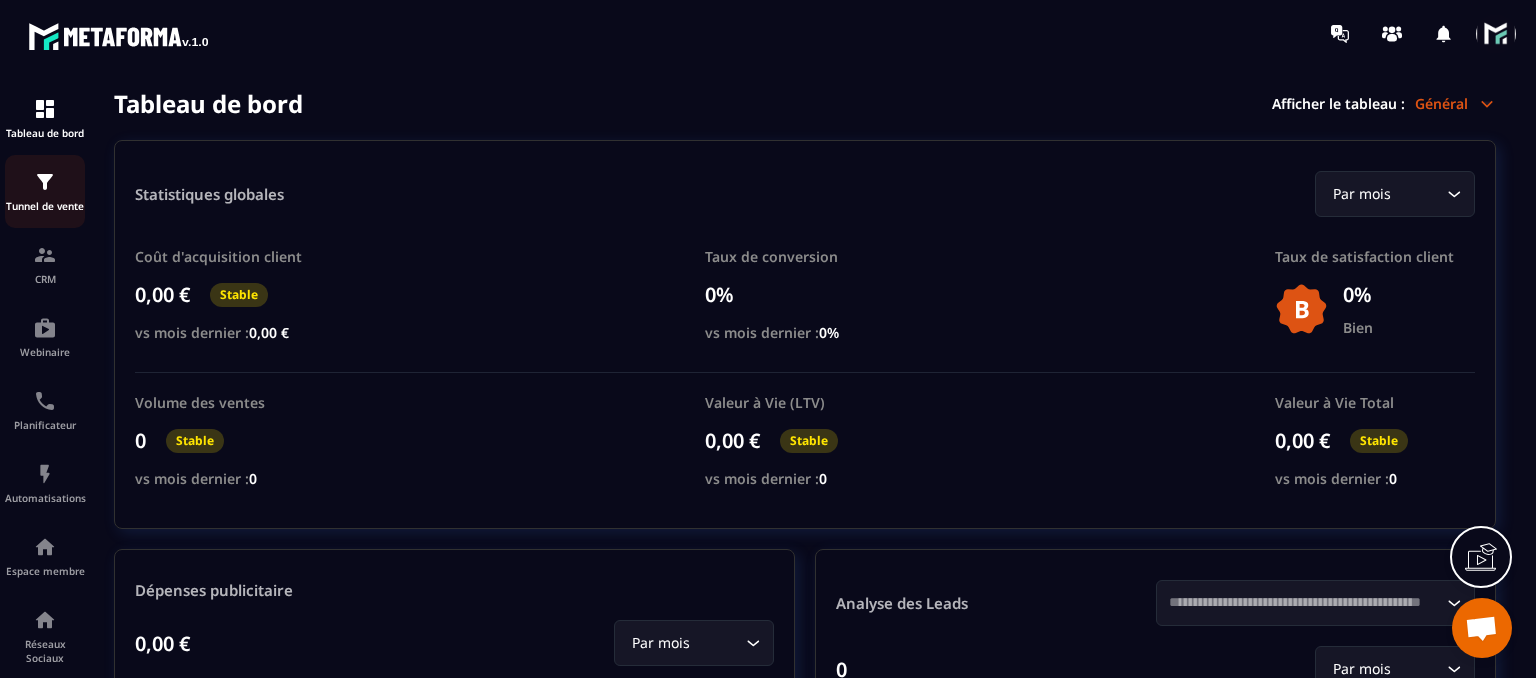 click on "Tunnel de vente" at bounding box center [45, 191] 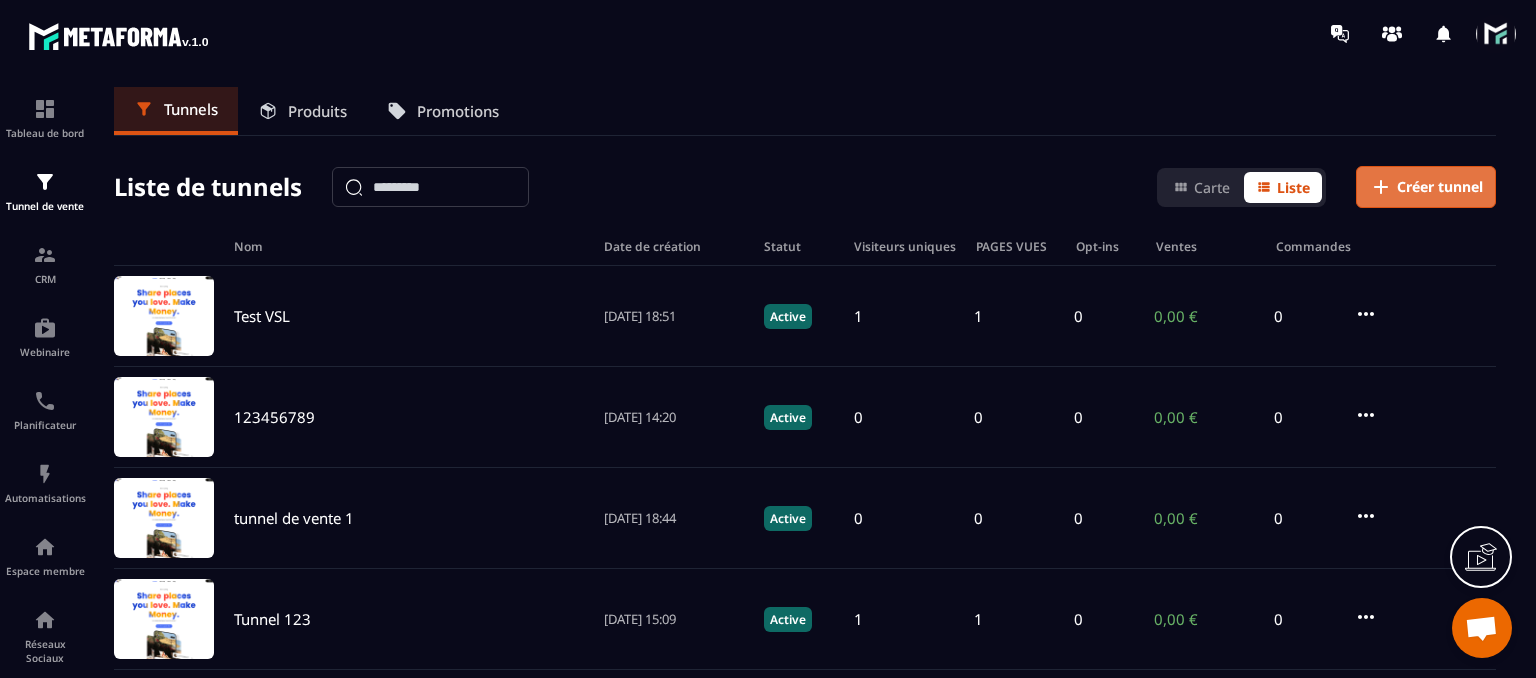 click on "Créer tunnel" 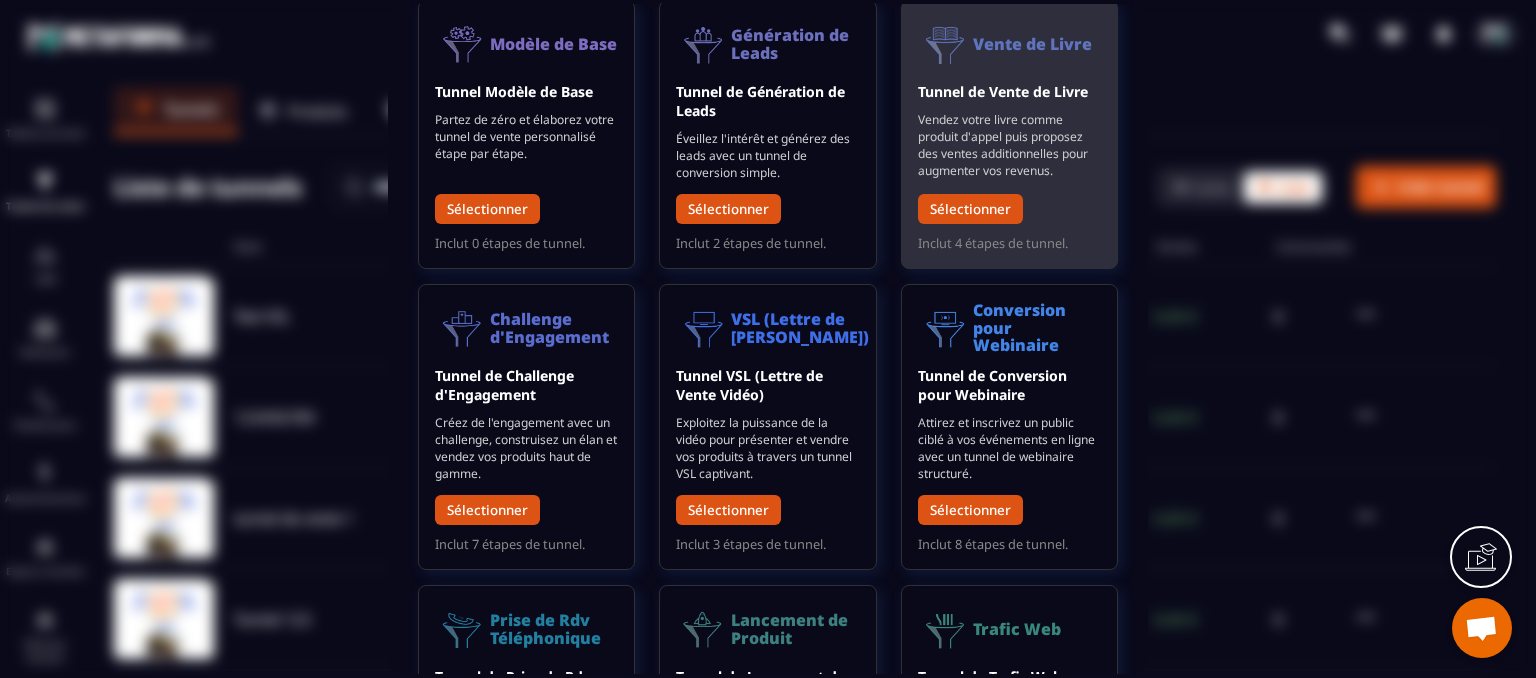 scroll, scrollTop: 0, scrollLeft: 0, axis: both 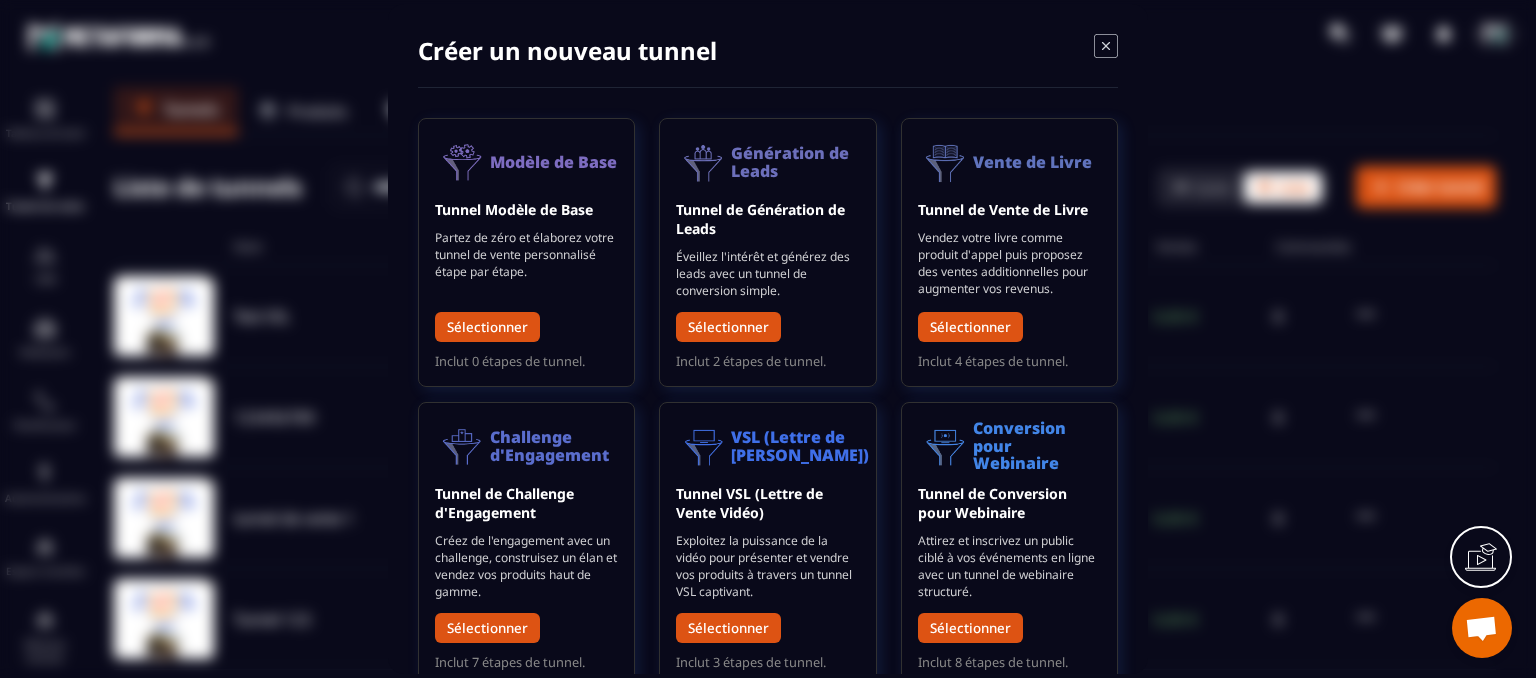 click at bounding box center (1106, 50) 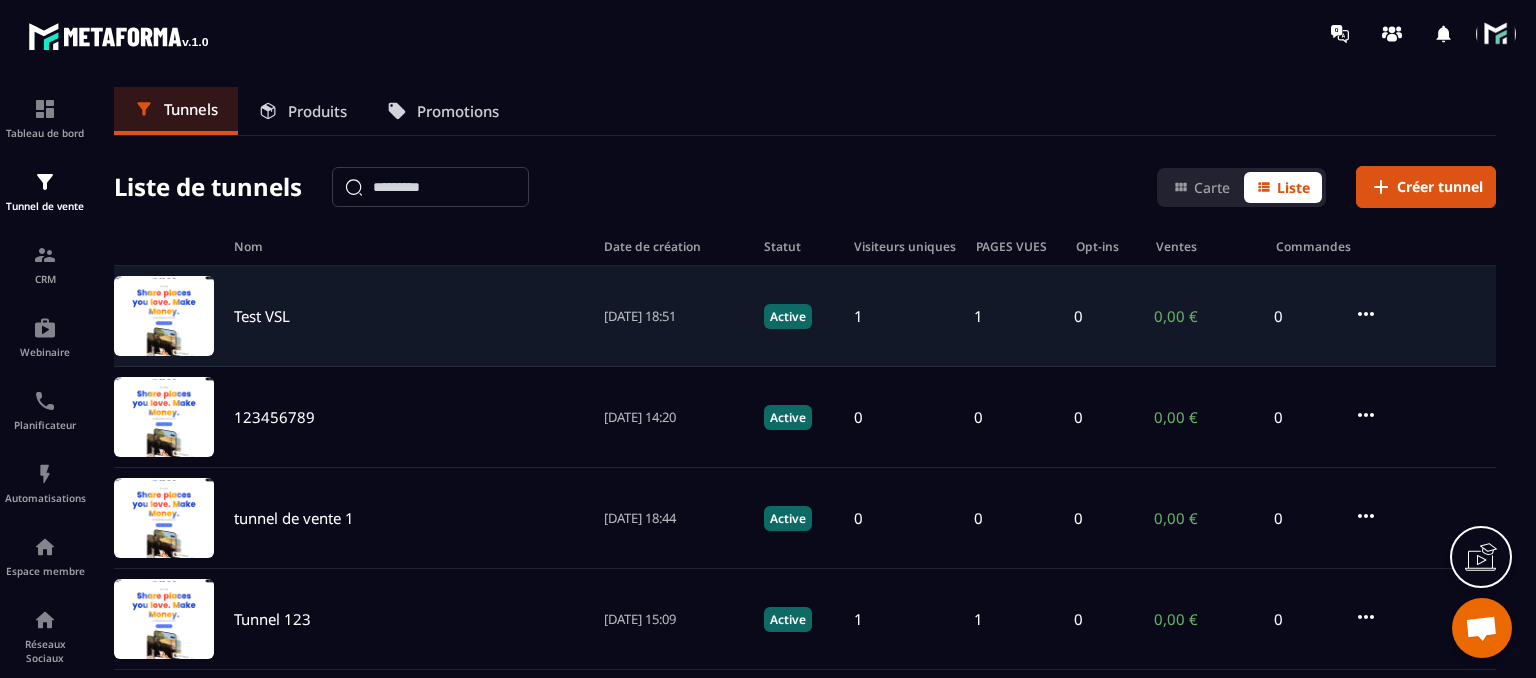 click on "Test VSL" at bounding box center [262, 316] 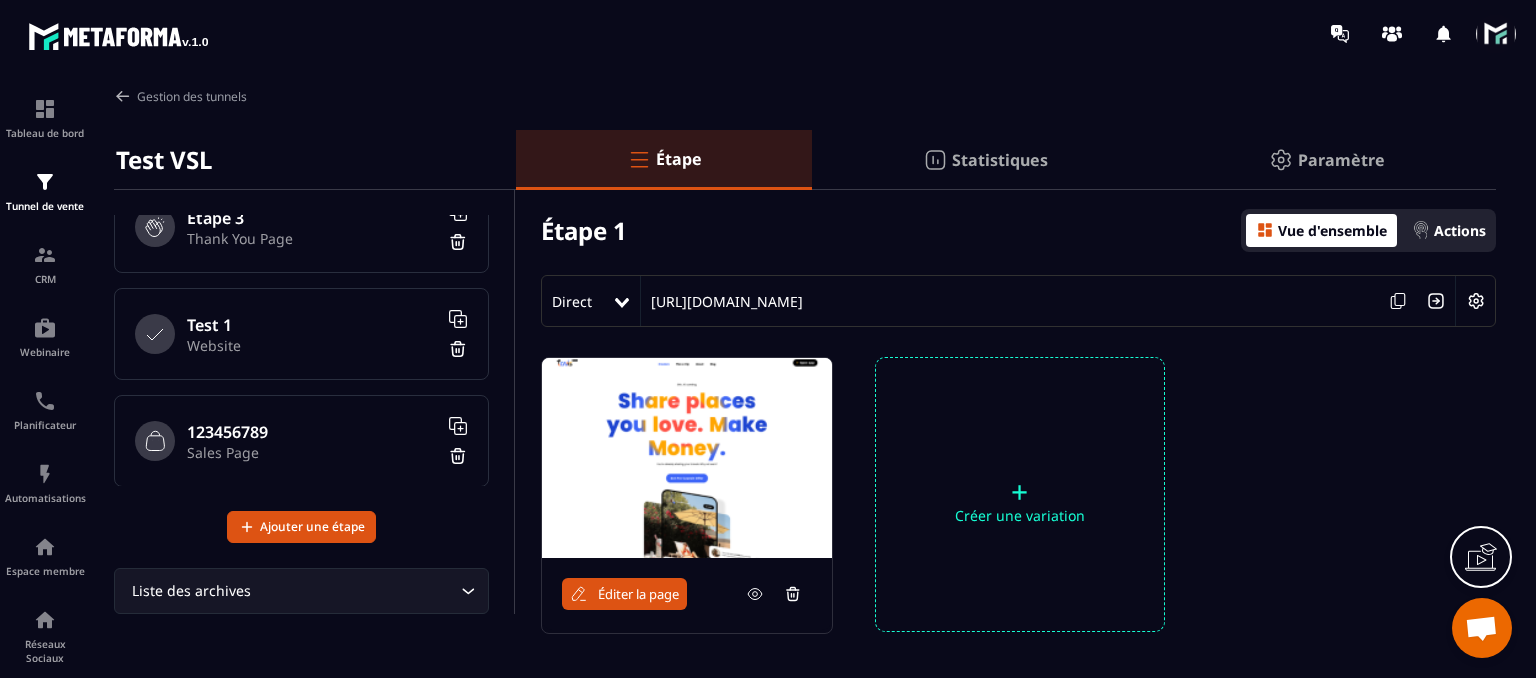 scroll, scrollTop: 368, scrollLeft: 0, axis: vertical 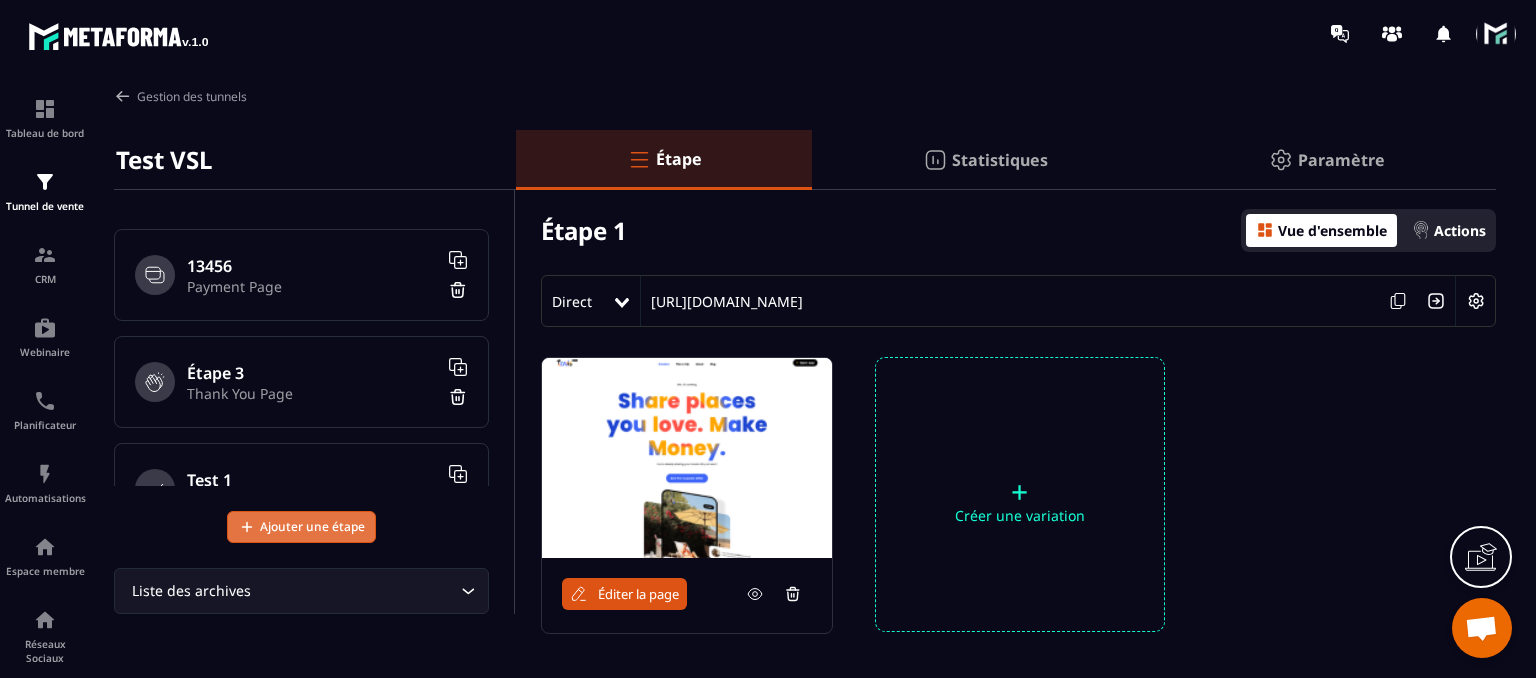click on "Ajouter une étape" at bounding box center (312, 527) 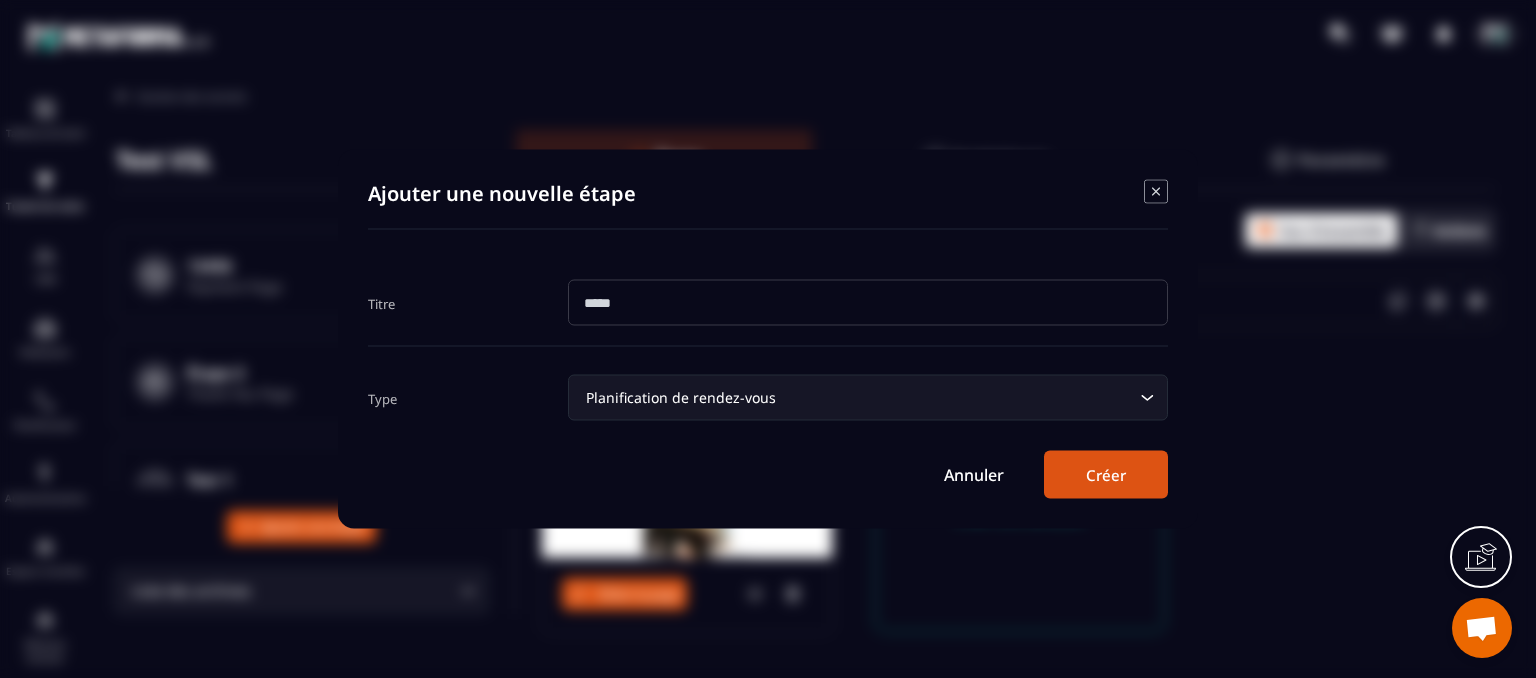 click on "Planification de rendez-vous Loading..." 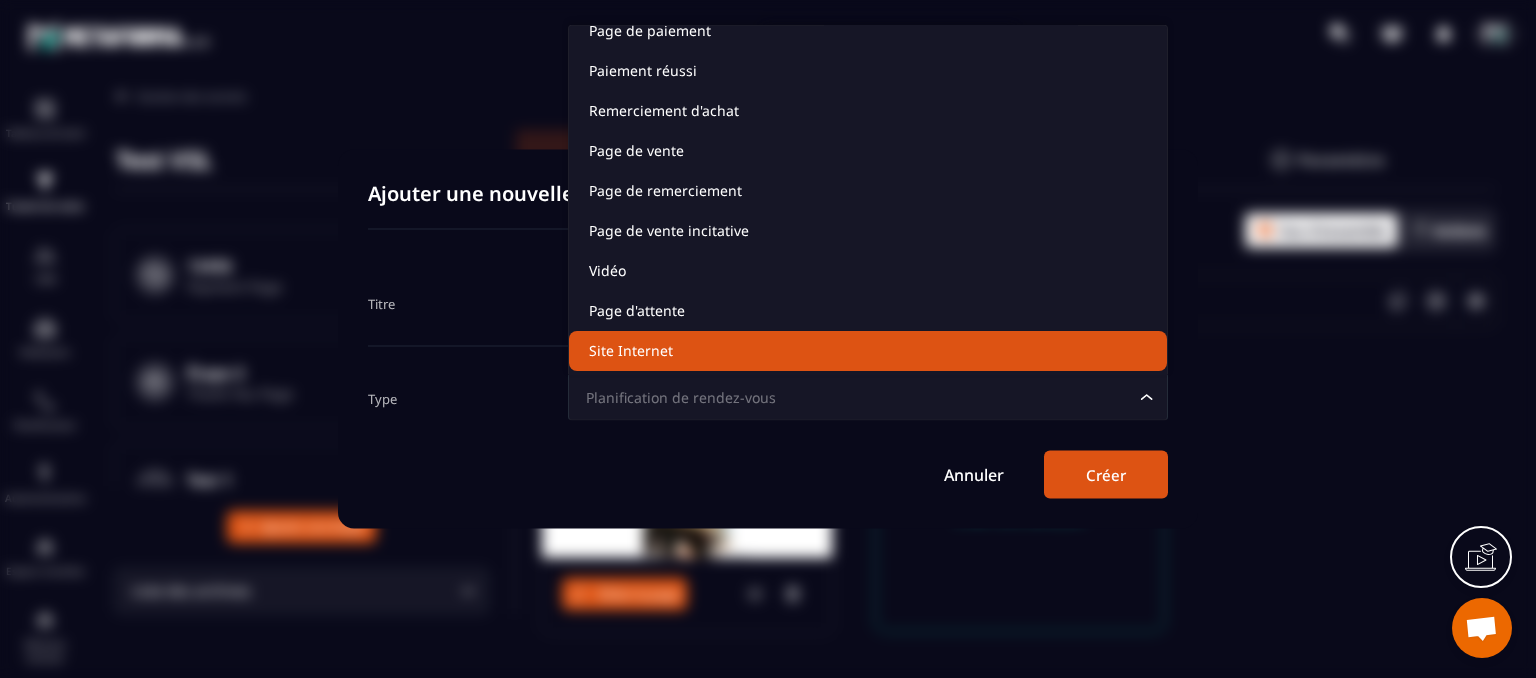 scroll, scrollTop: 0, scrollLeft: 0, axis: both 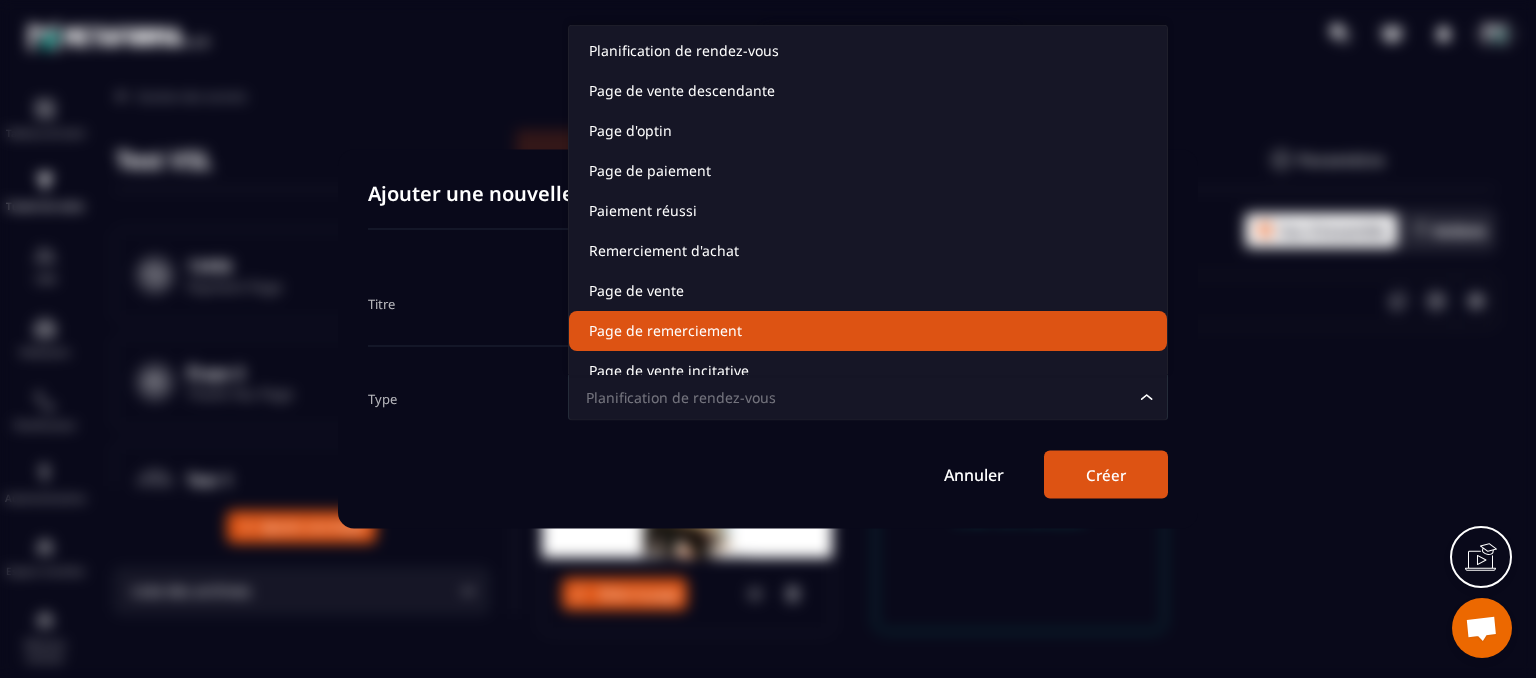 click at bounding box center (768, 339) 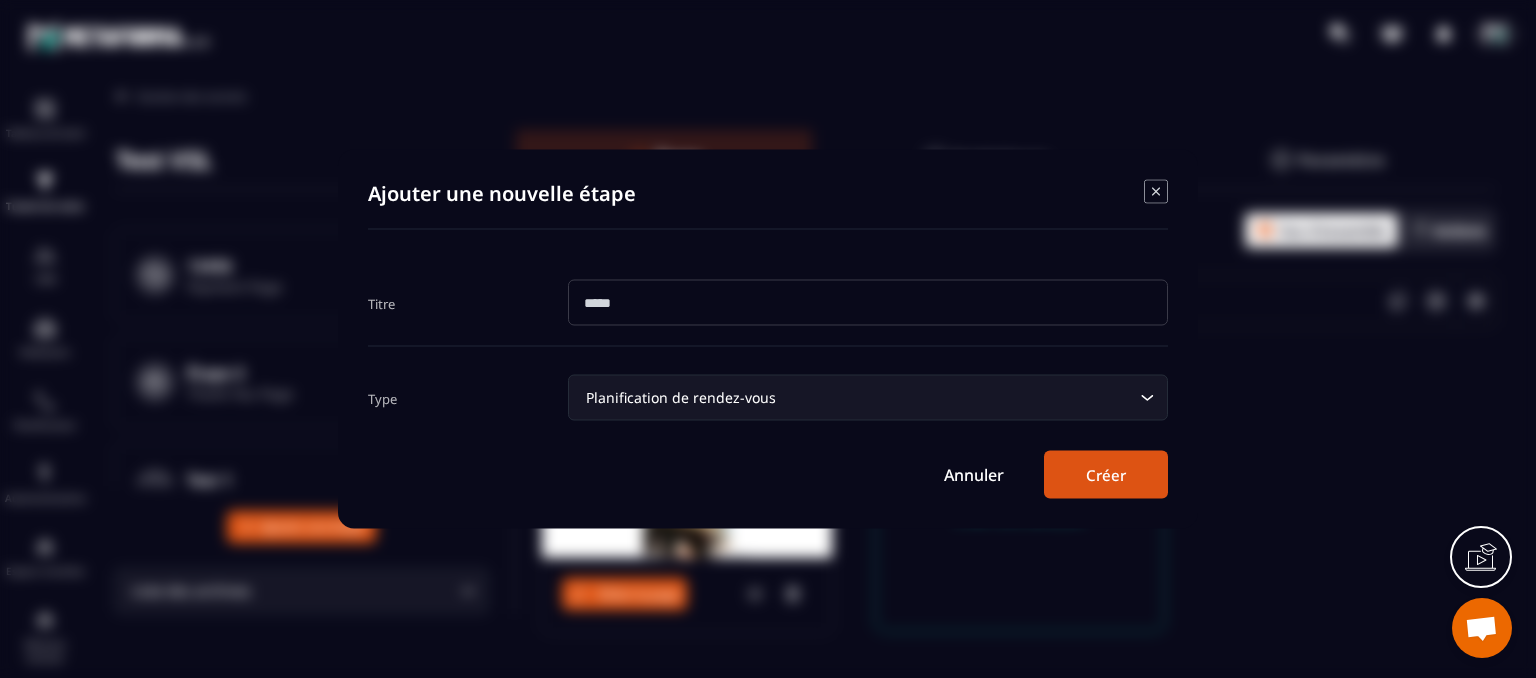 click 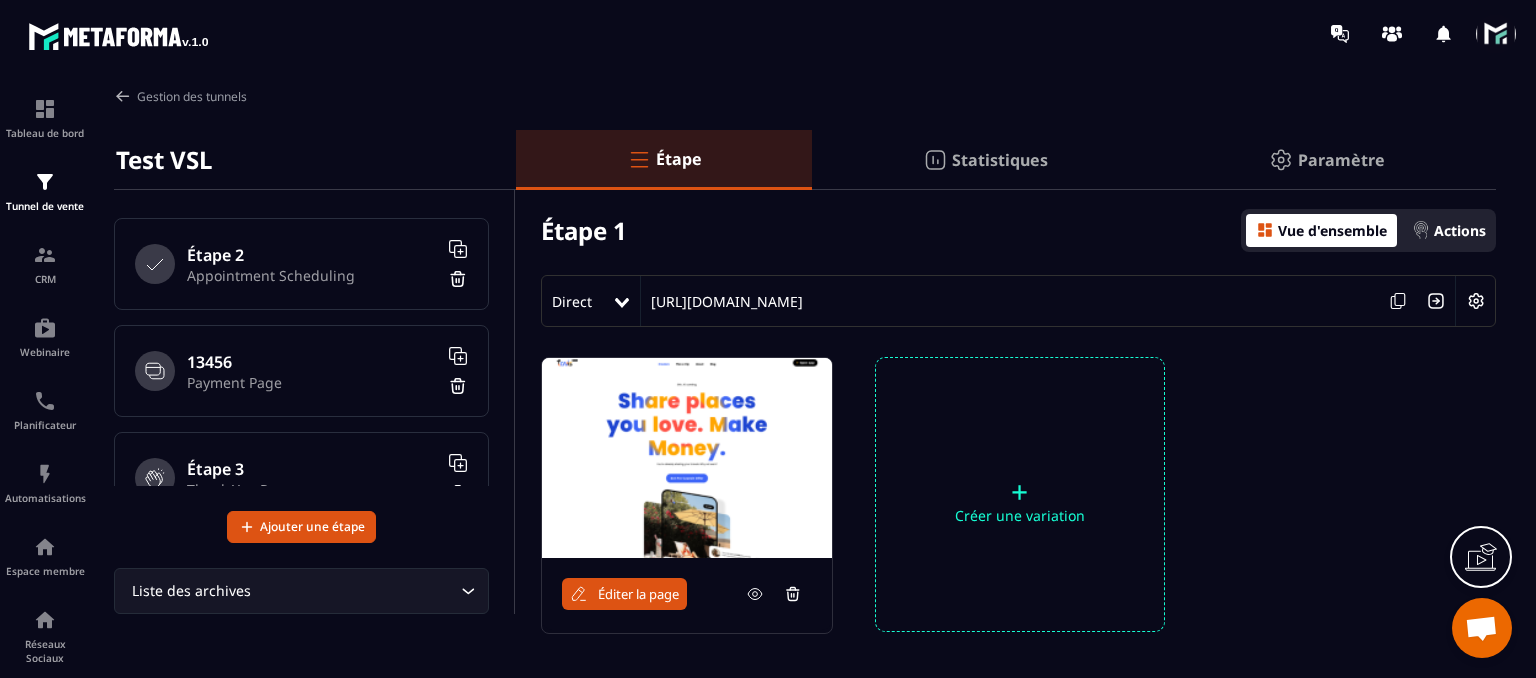 scroll, scrollTop: 0, scrollLeft: 0, axis: both 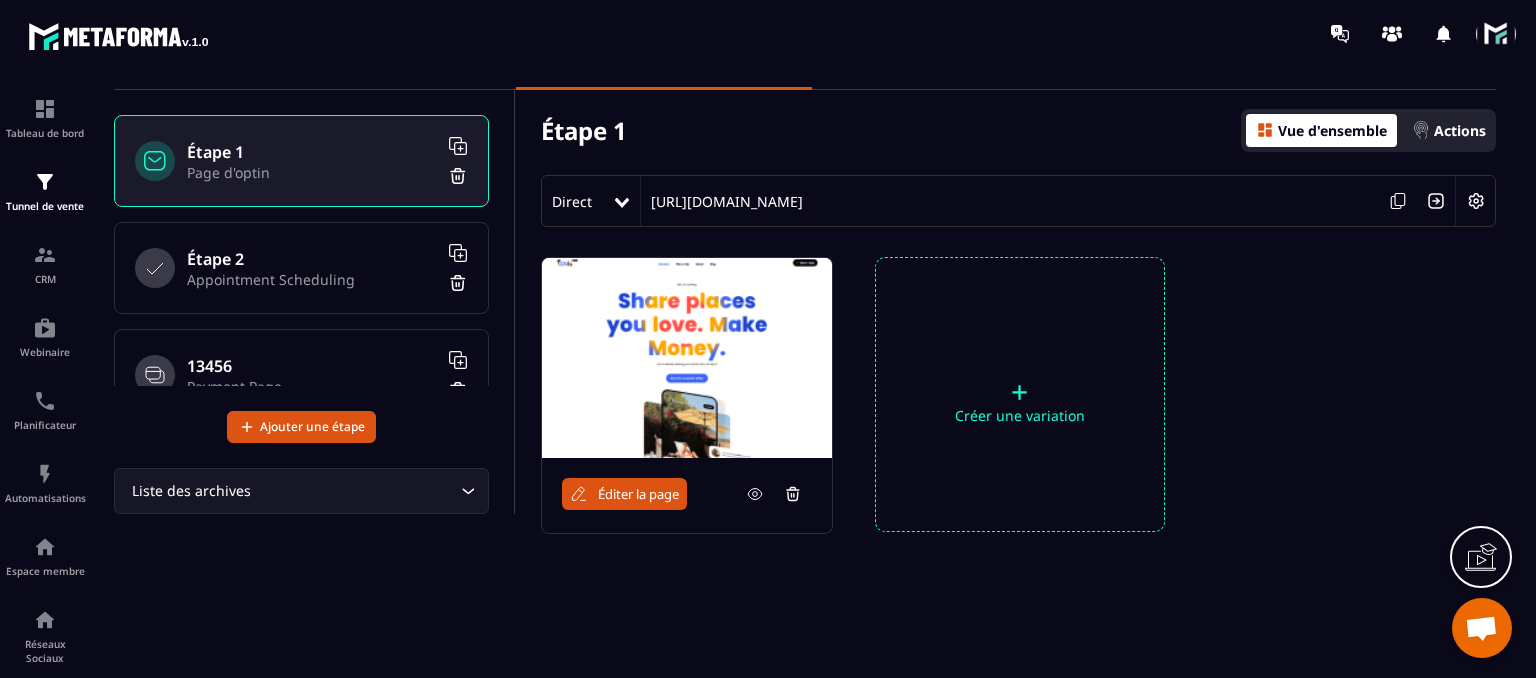 click on "Appointment Scheduling" at bounding box center (312, 279) 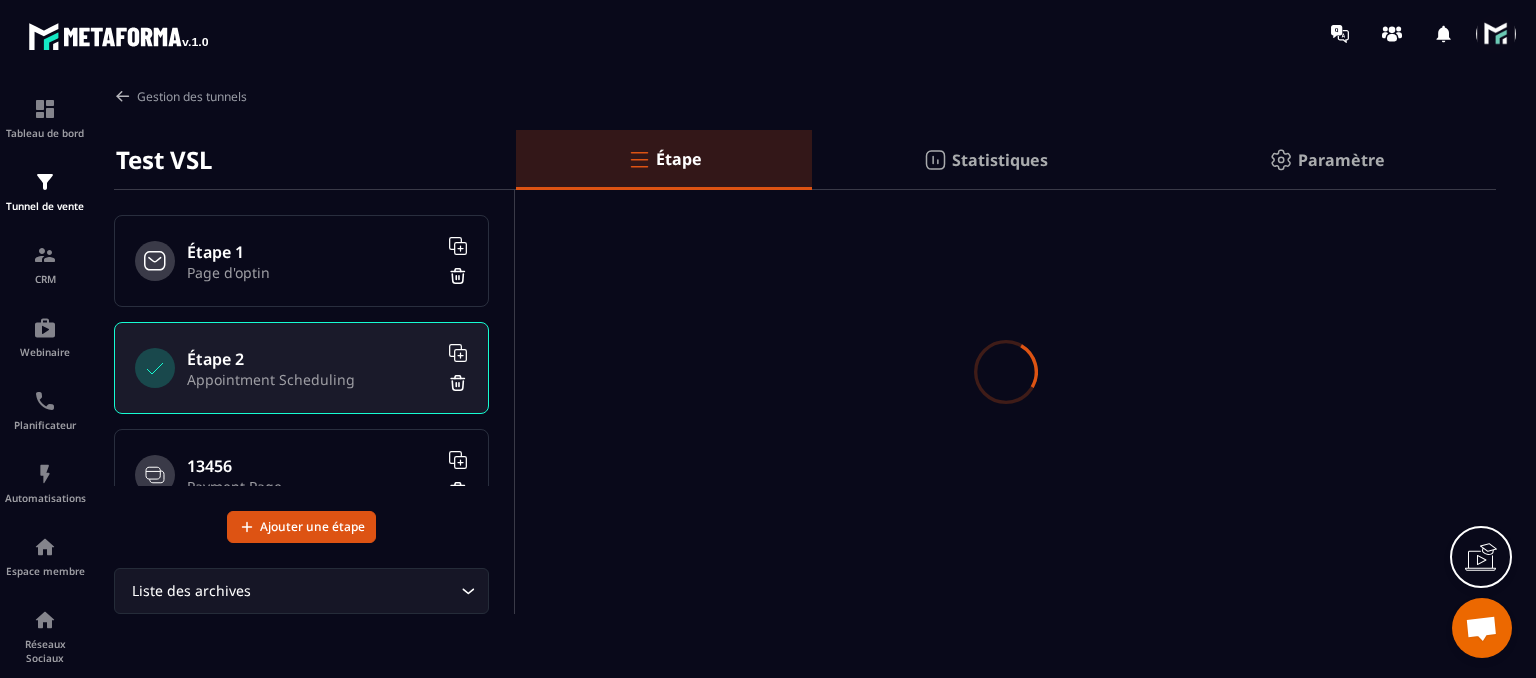 scroll, scrollTop: 0, scrollLeft: 0, axis: both 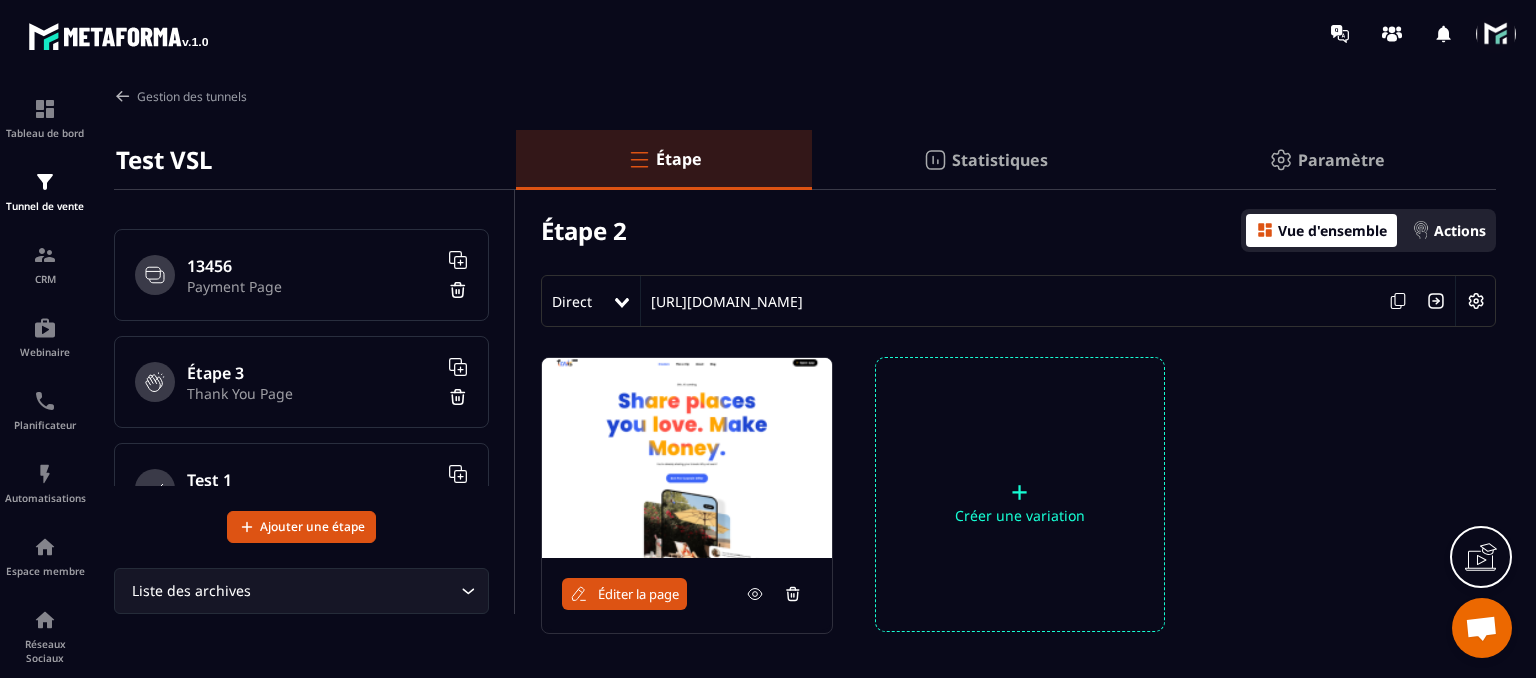 click on "13456" at bounding box center (312, 266) 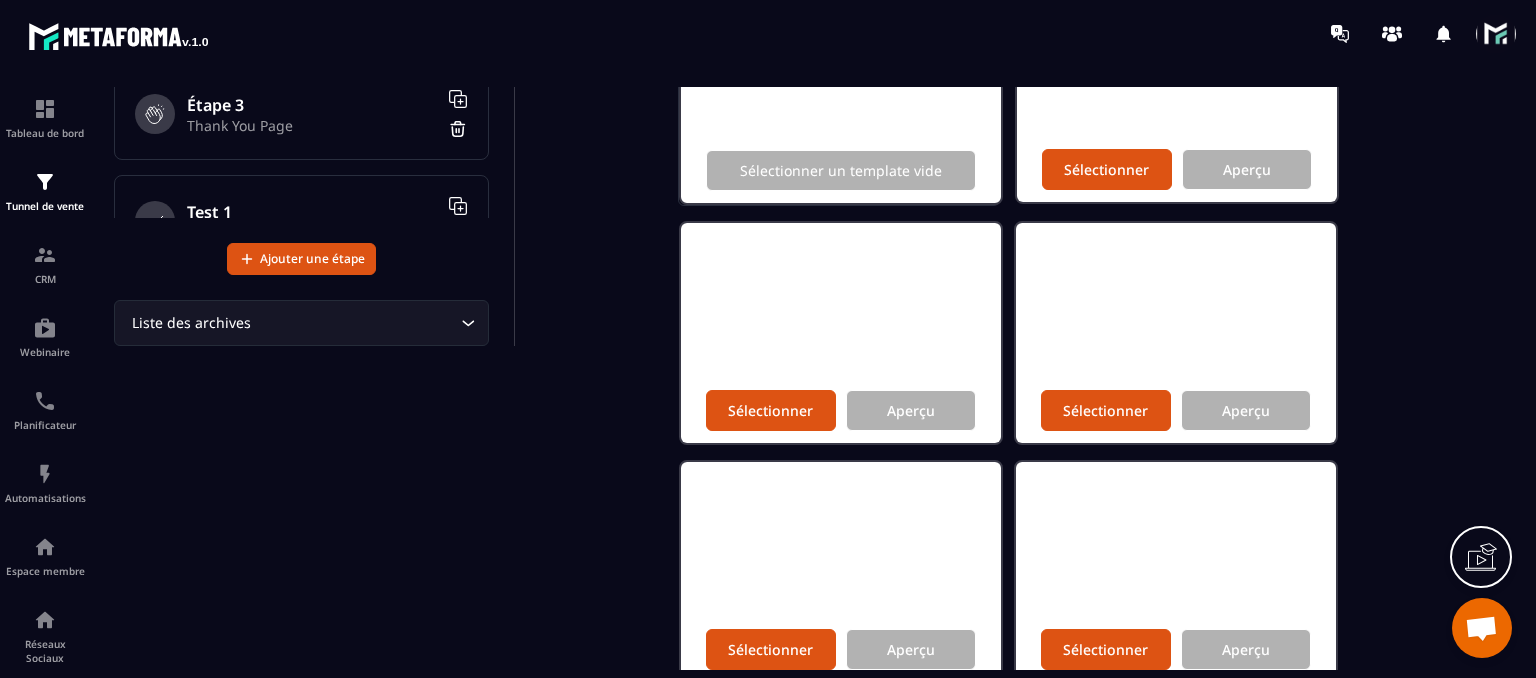 scroll, scrollTop: 236, scrollLeft: 0, axis: vertical 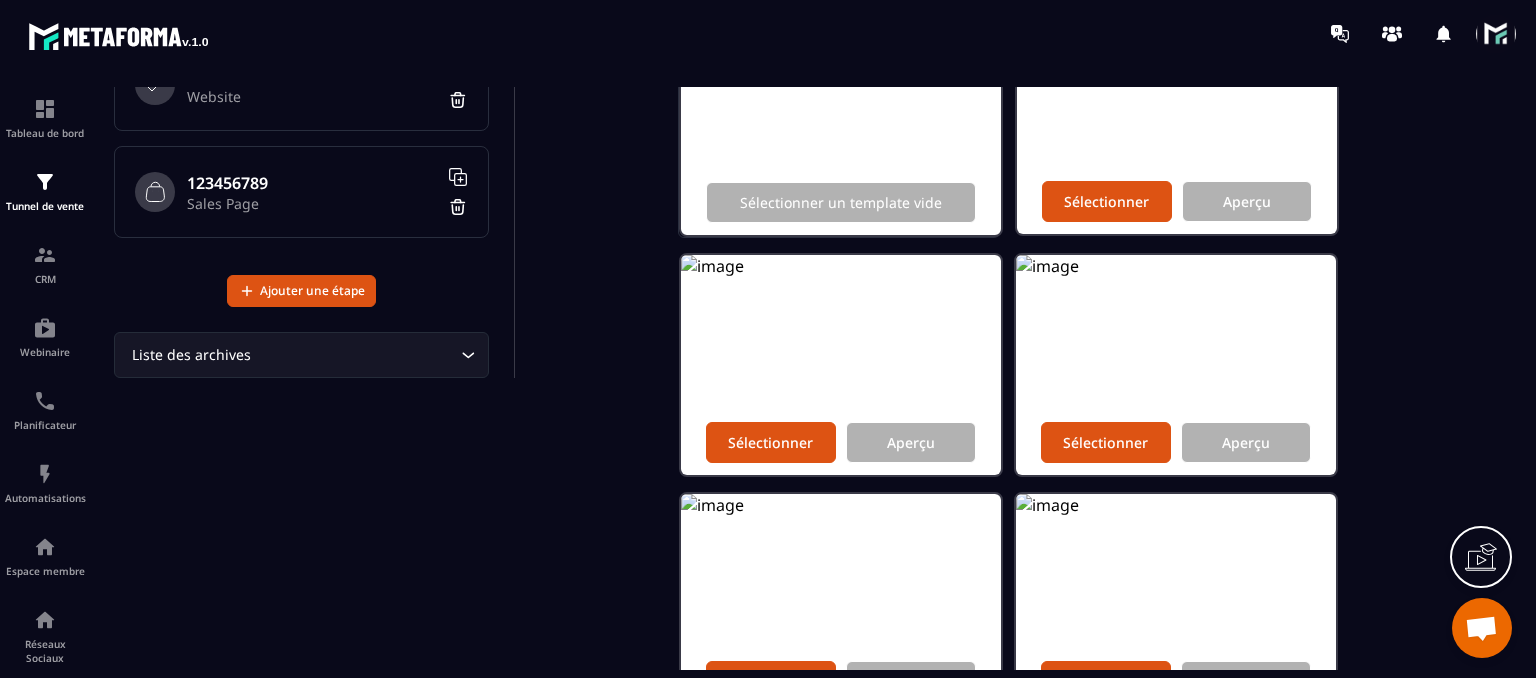 click on "123456789" at bounding box center [312, 183] 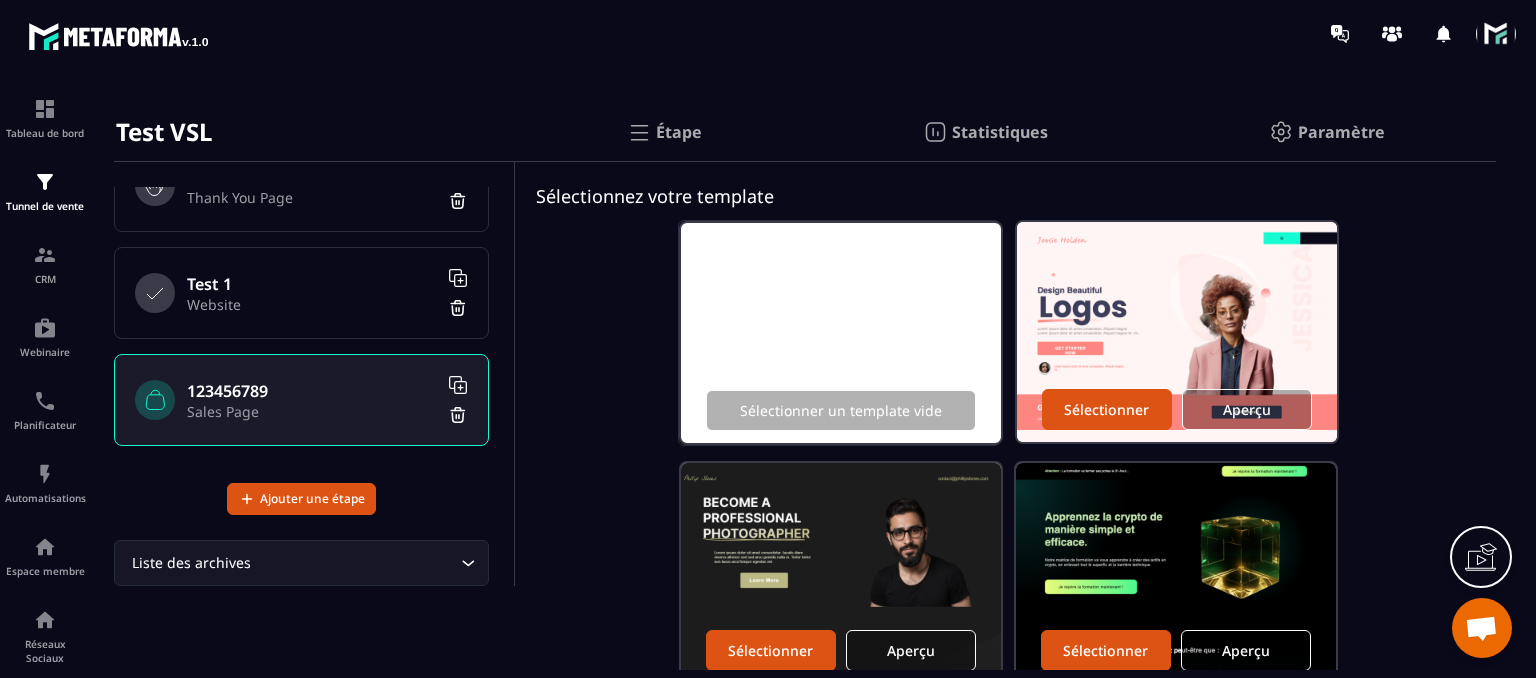 scroll, scrollTop: 0, scrollLeft: 0, axis: both 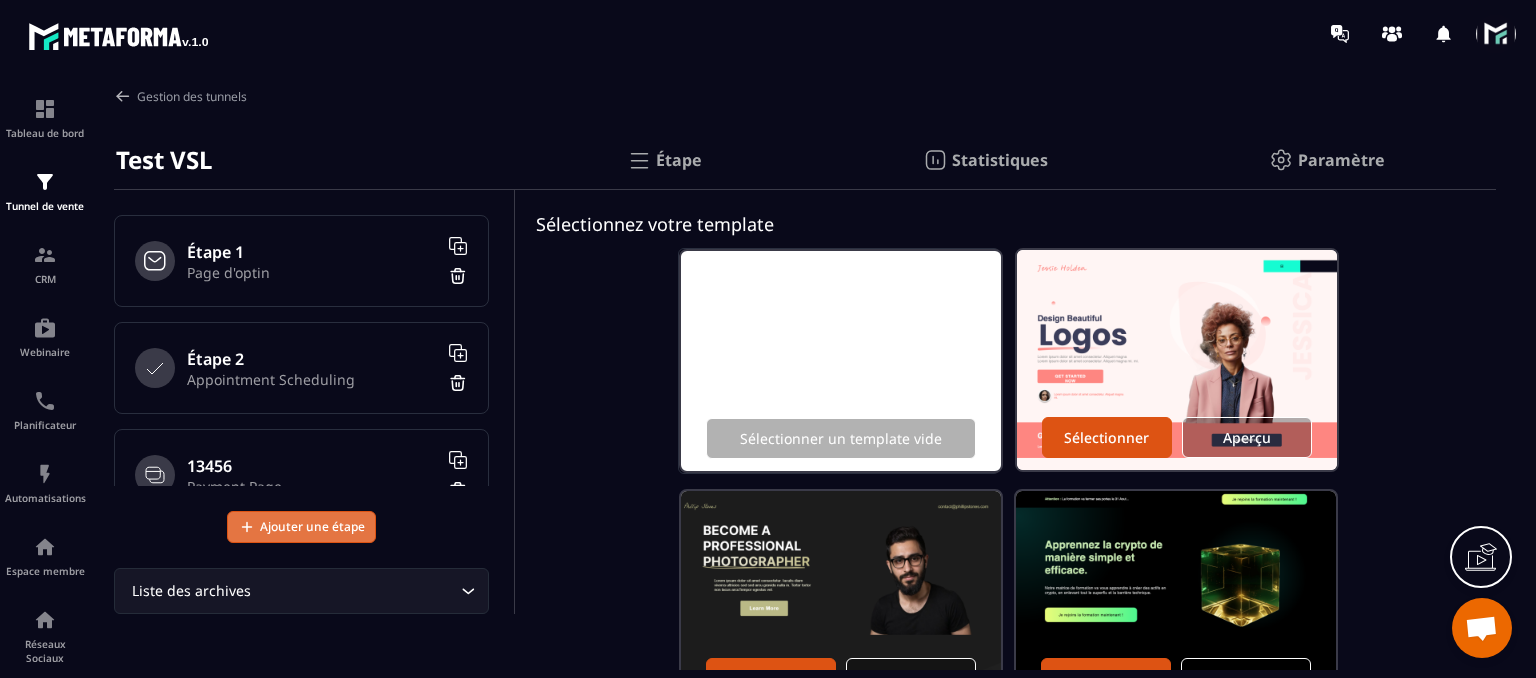 click on "Ajouter une étape" at bounding box center [312, 527] 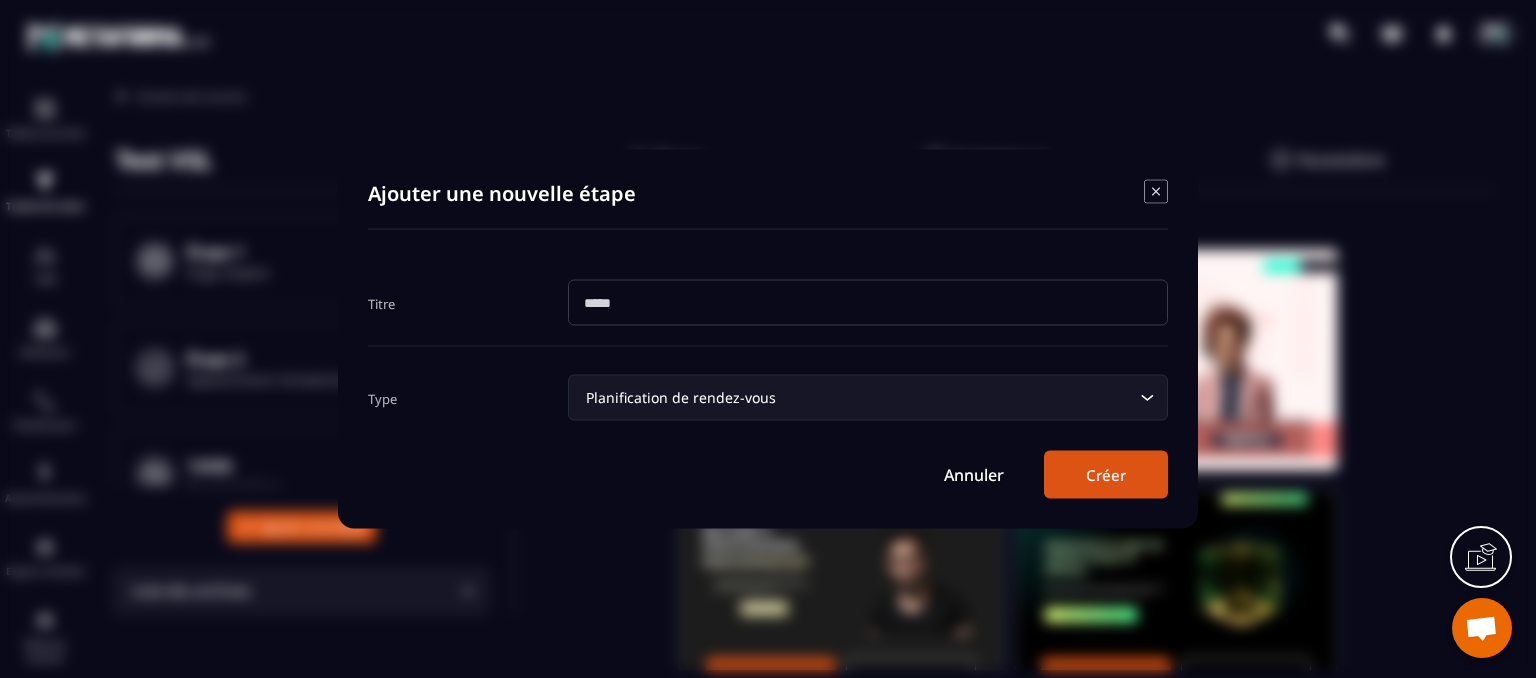 click on "Planification de rendez-vous Loading..." 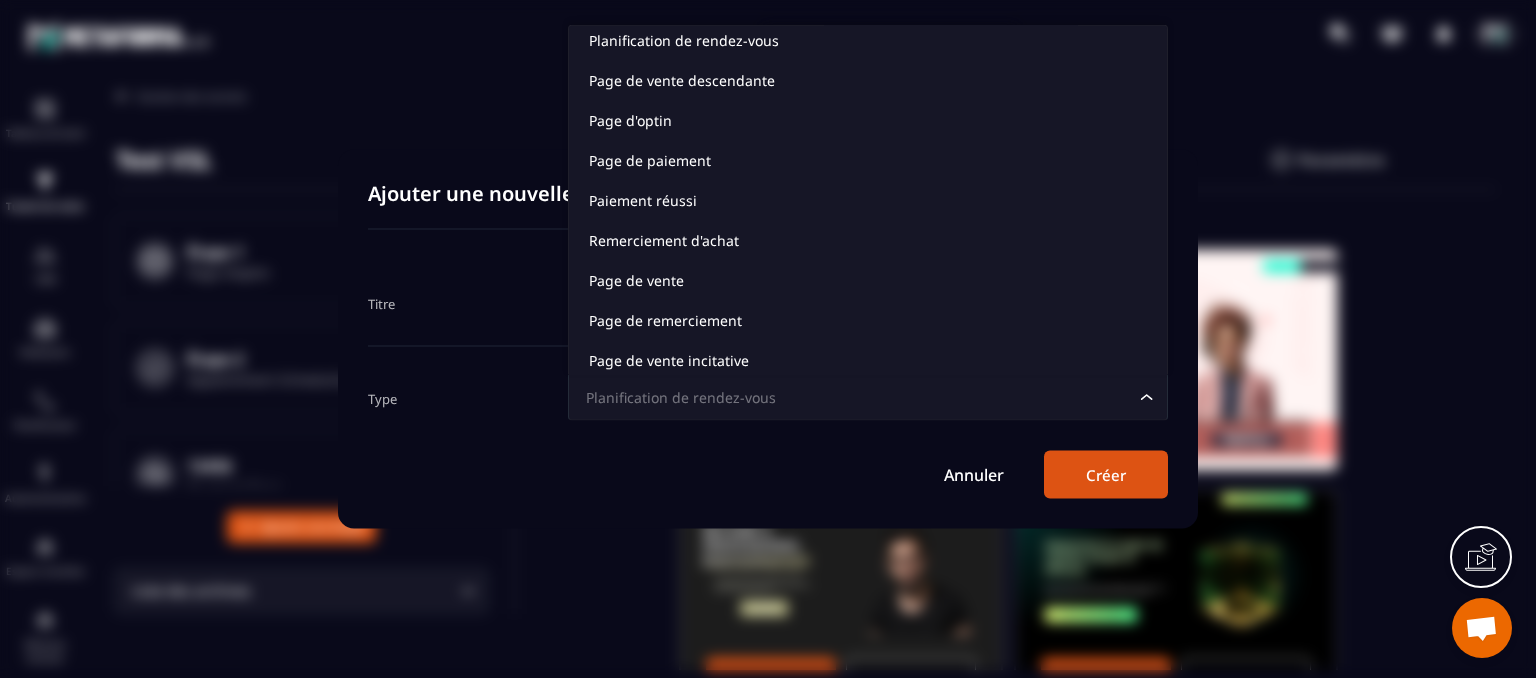 scroll, scrollTop: 0, scrollLeft: 0, axis: both 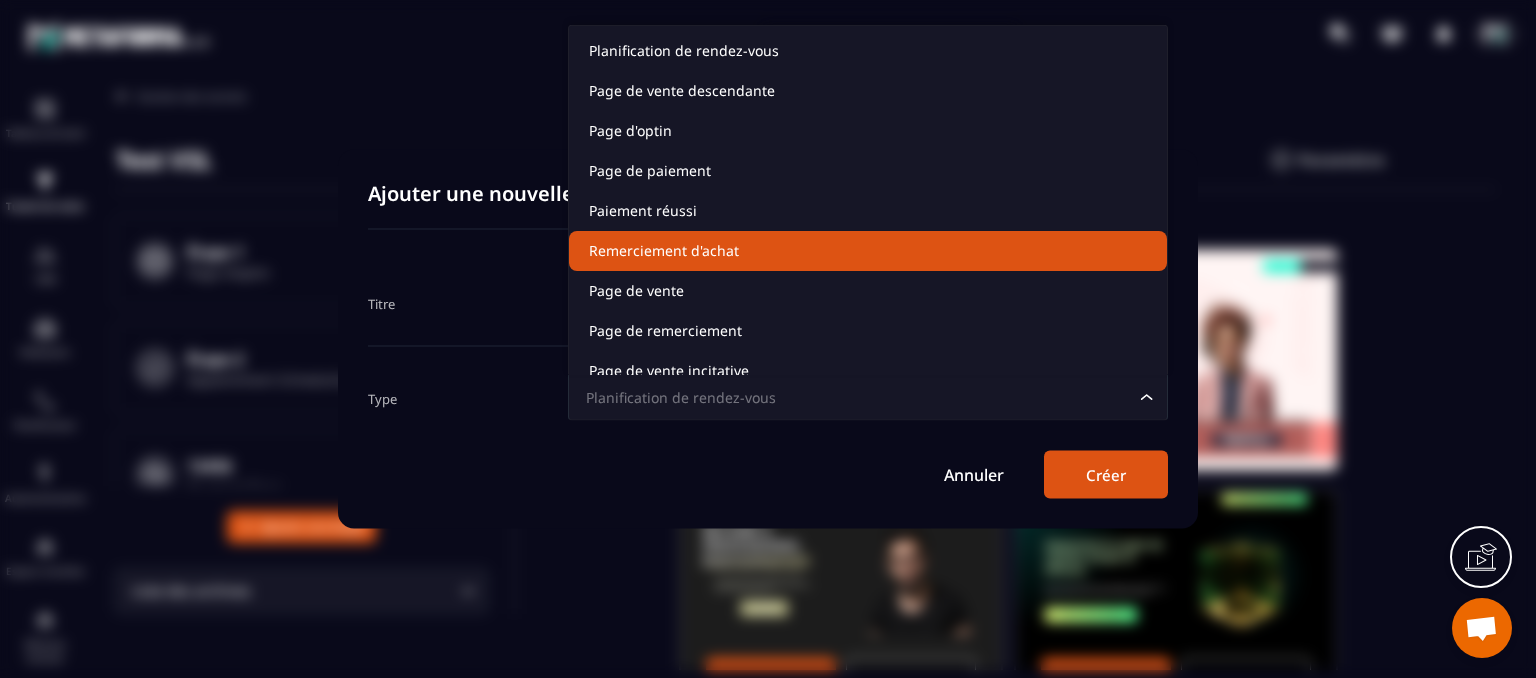 click at bounding box center (768, 339) 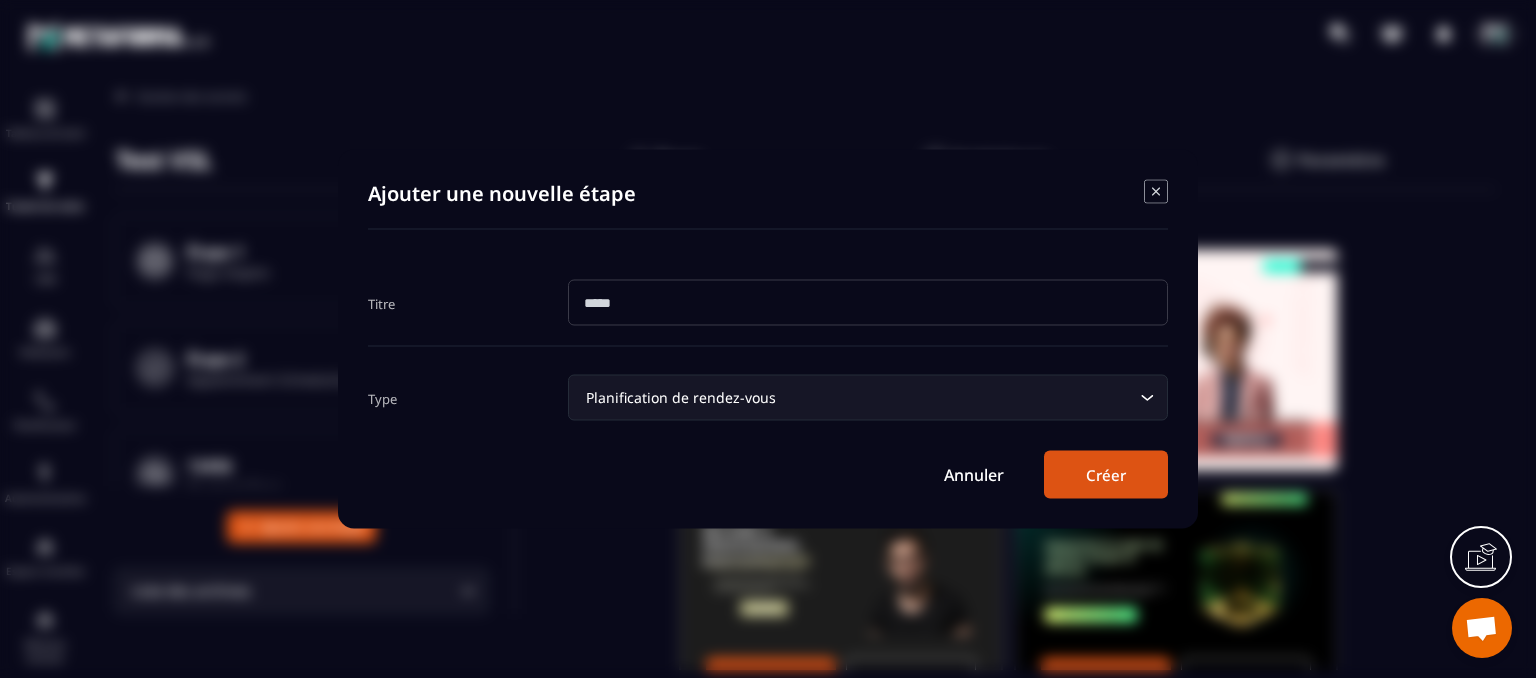 click 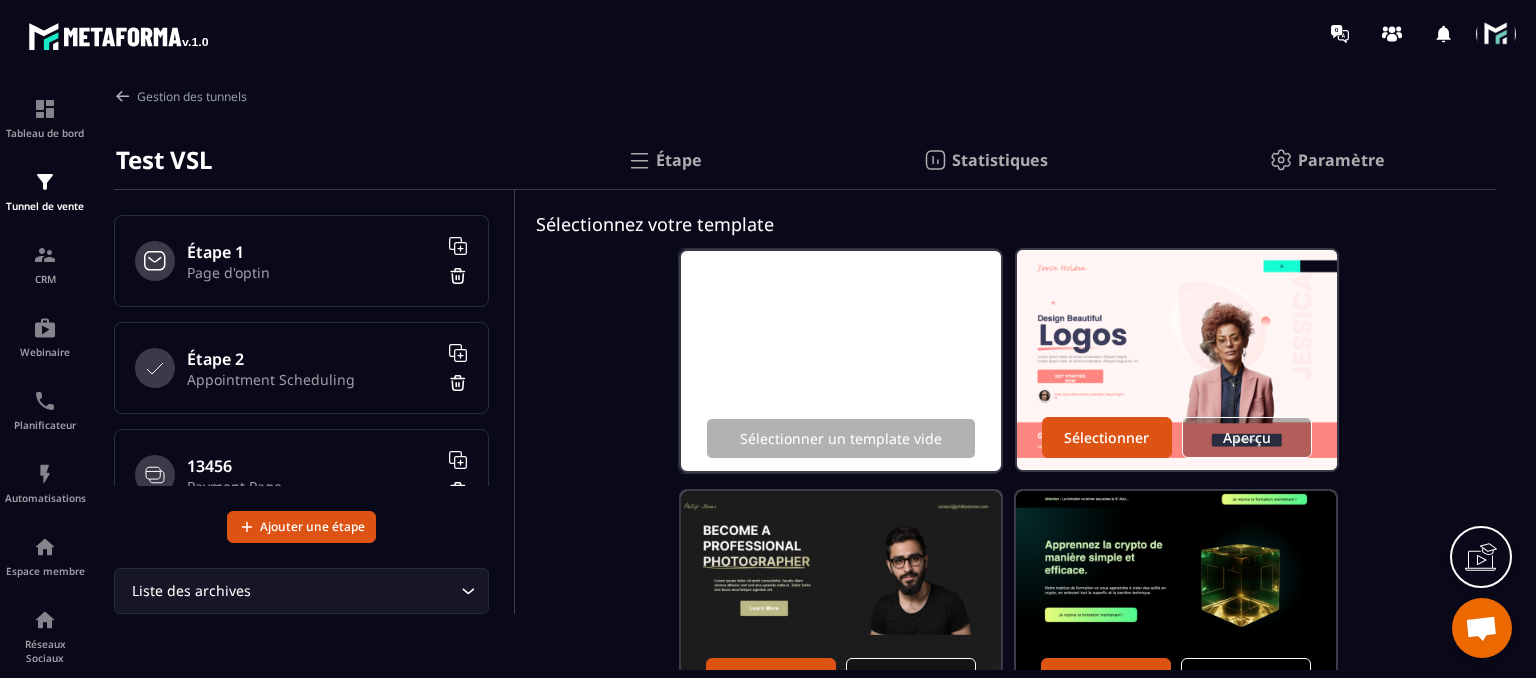 type 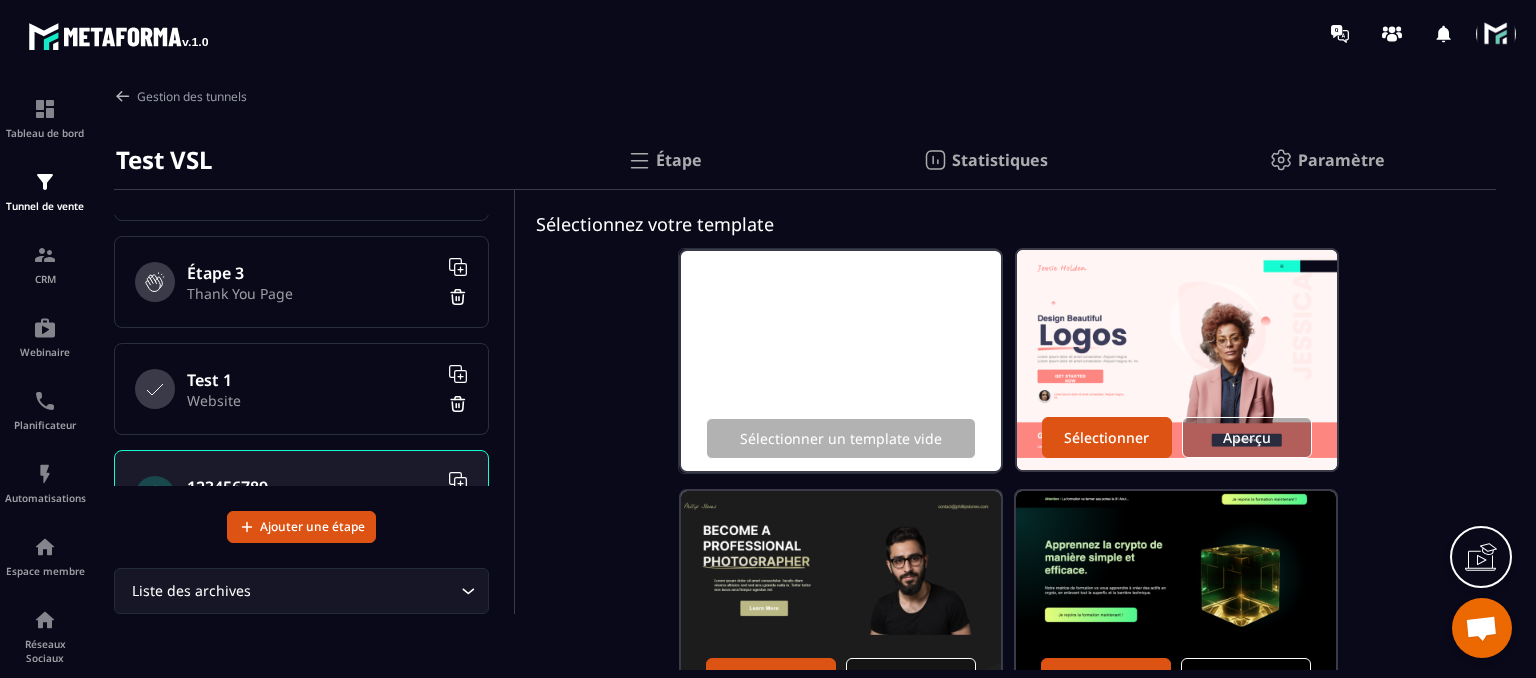 scroll, scrollTop: 368, scrollLeft: 0, axis: vertical 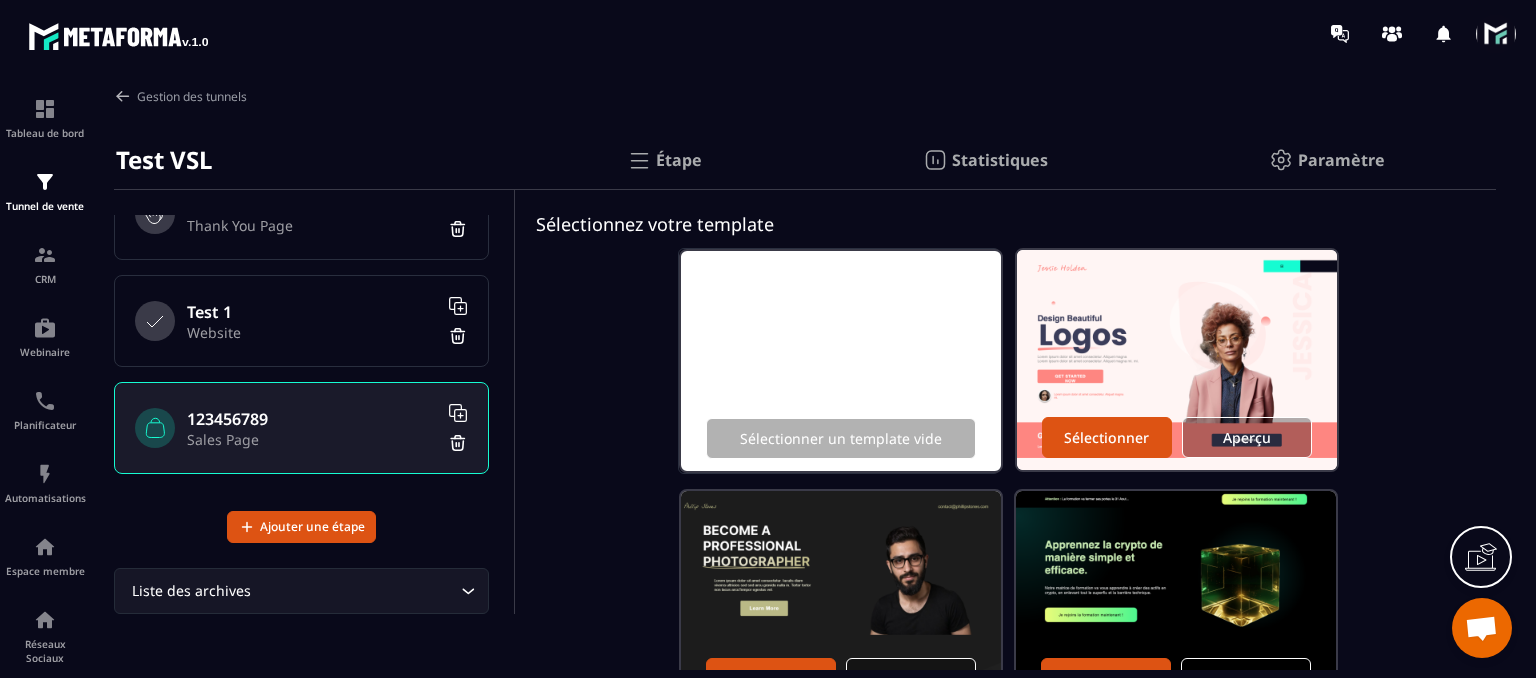 click 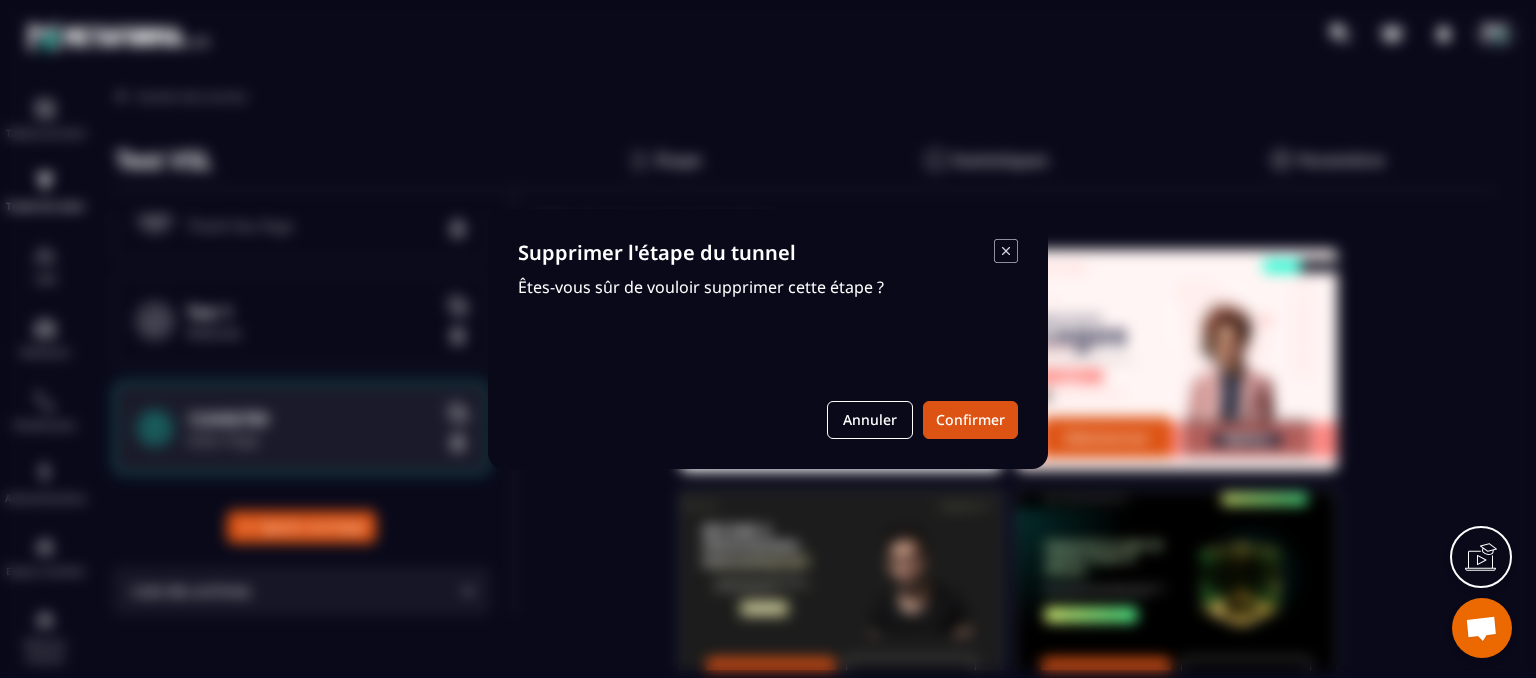 click 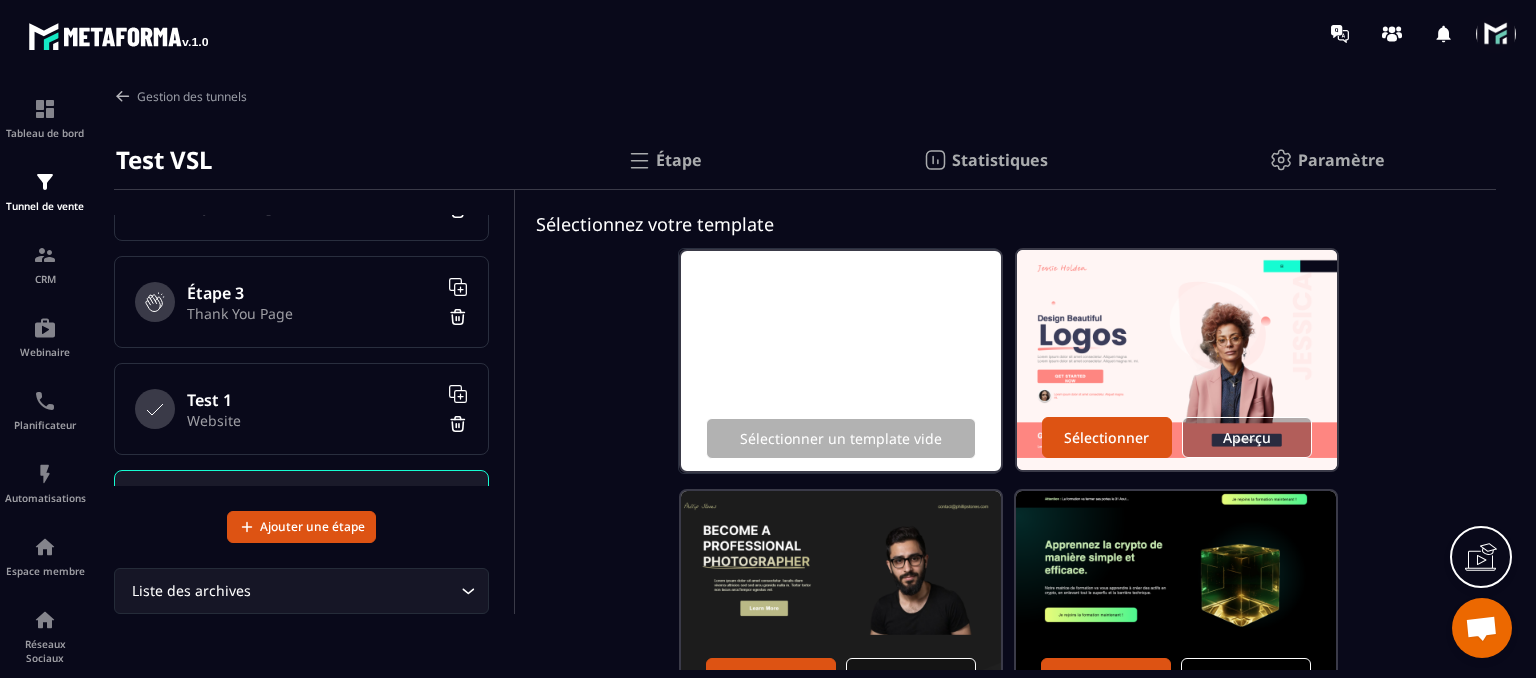 scroll, scrollTop: 168, scrollLeft: 0, axis: vertical 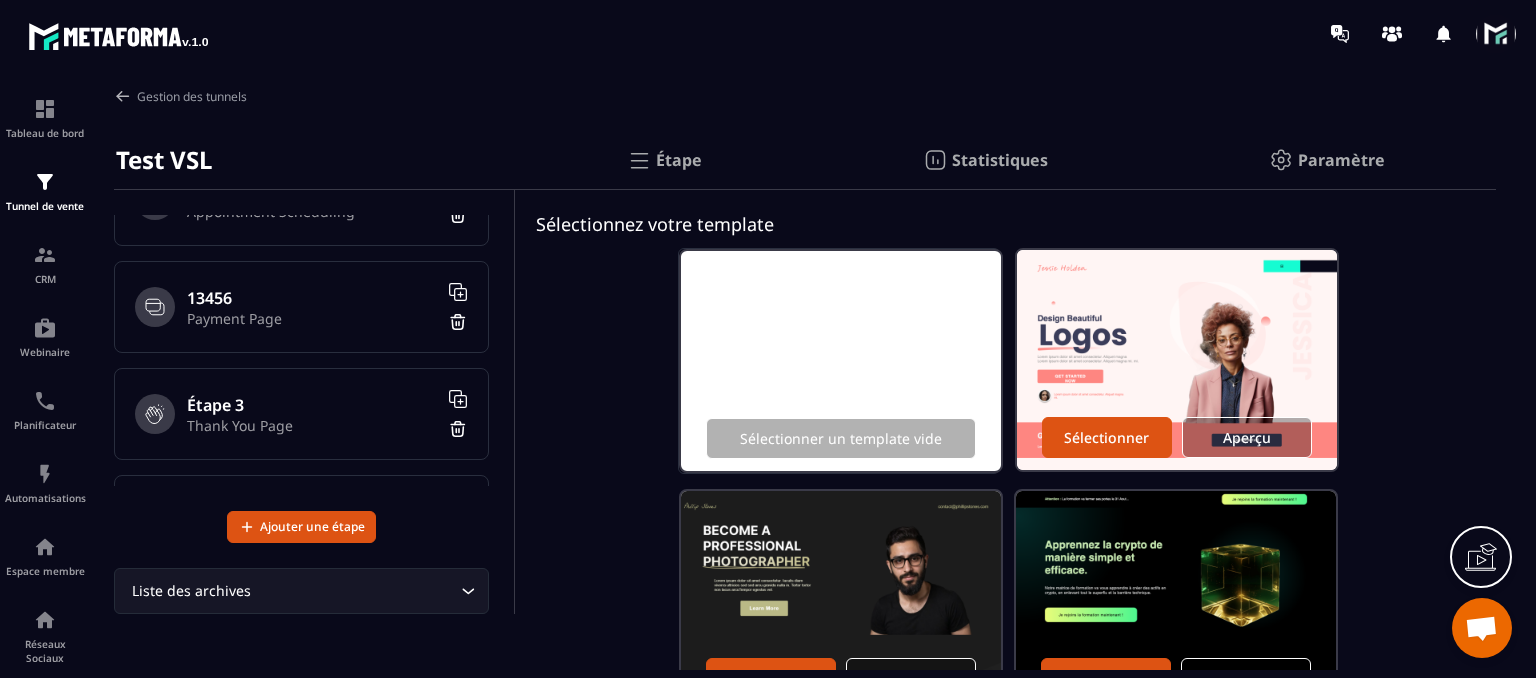 click on "Étape" 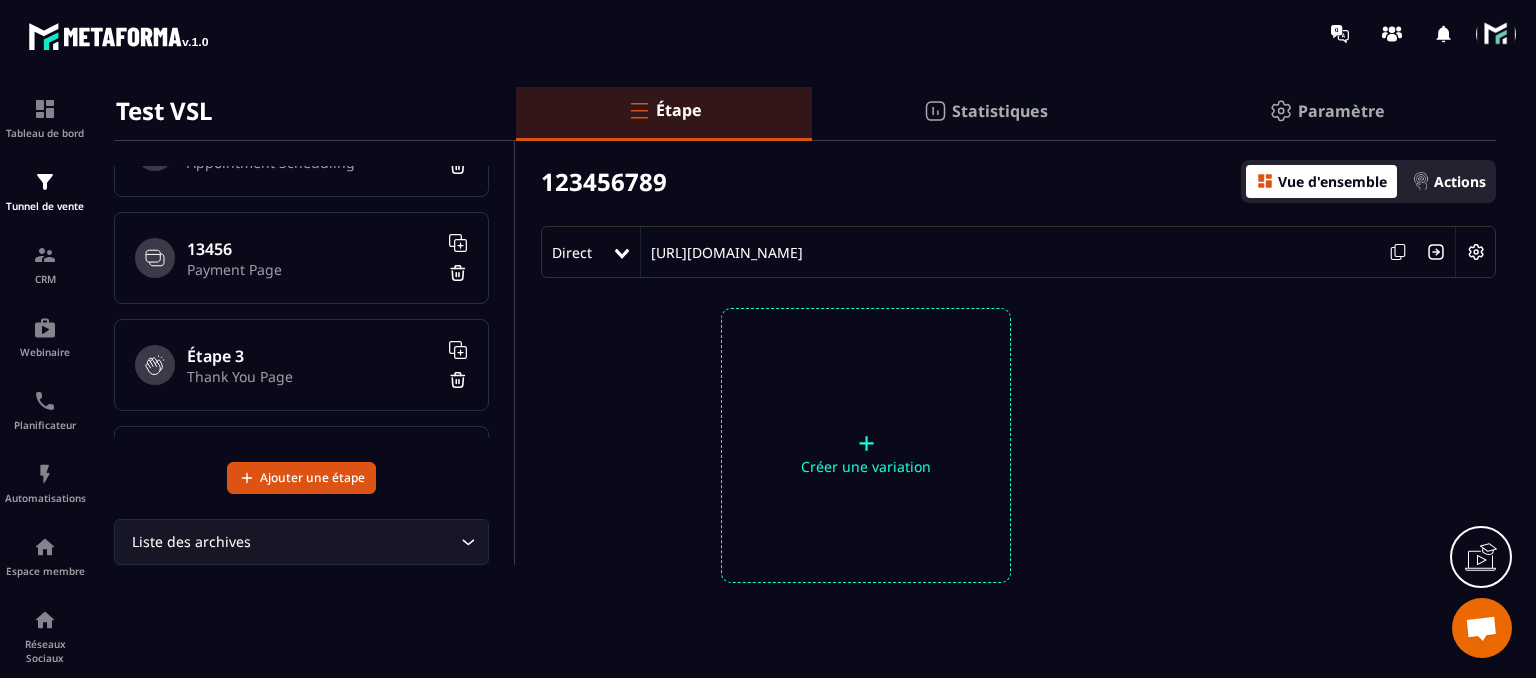 scroll, scrollTop: 122, scrollLeft: 0, axis: vertical 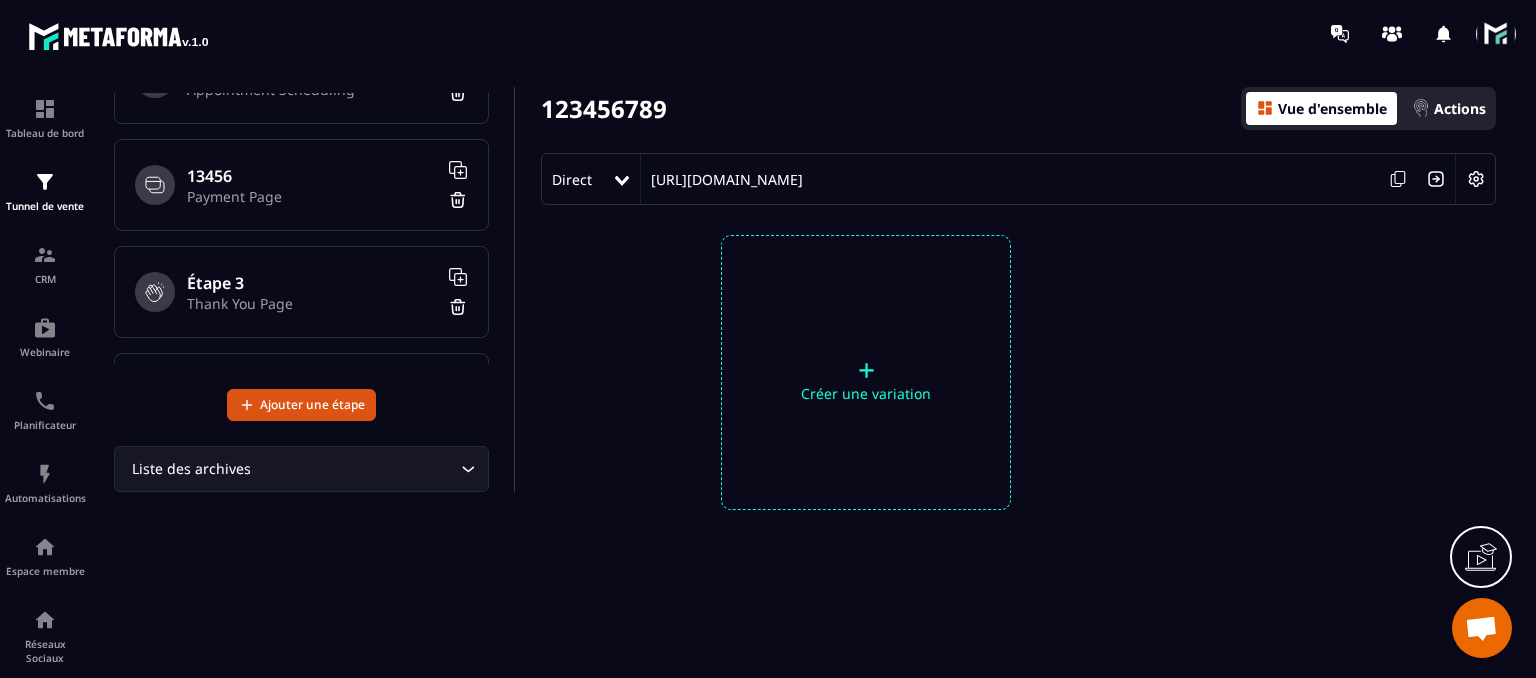 click at bounding box center (1476, 179) 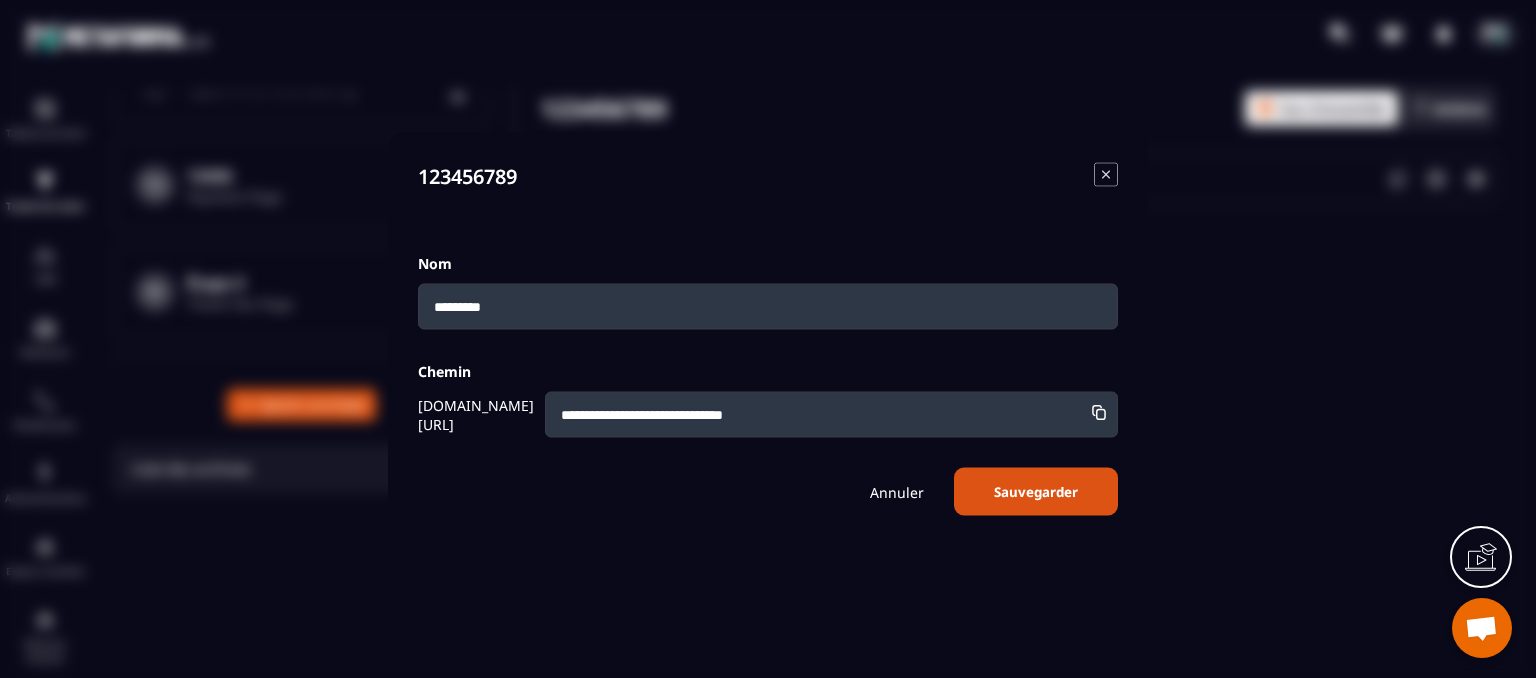 click at bounding box center [1106, 177] 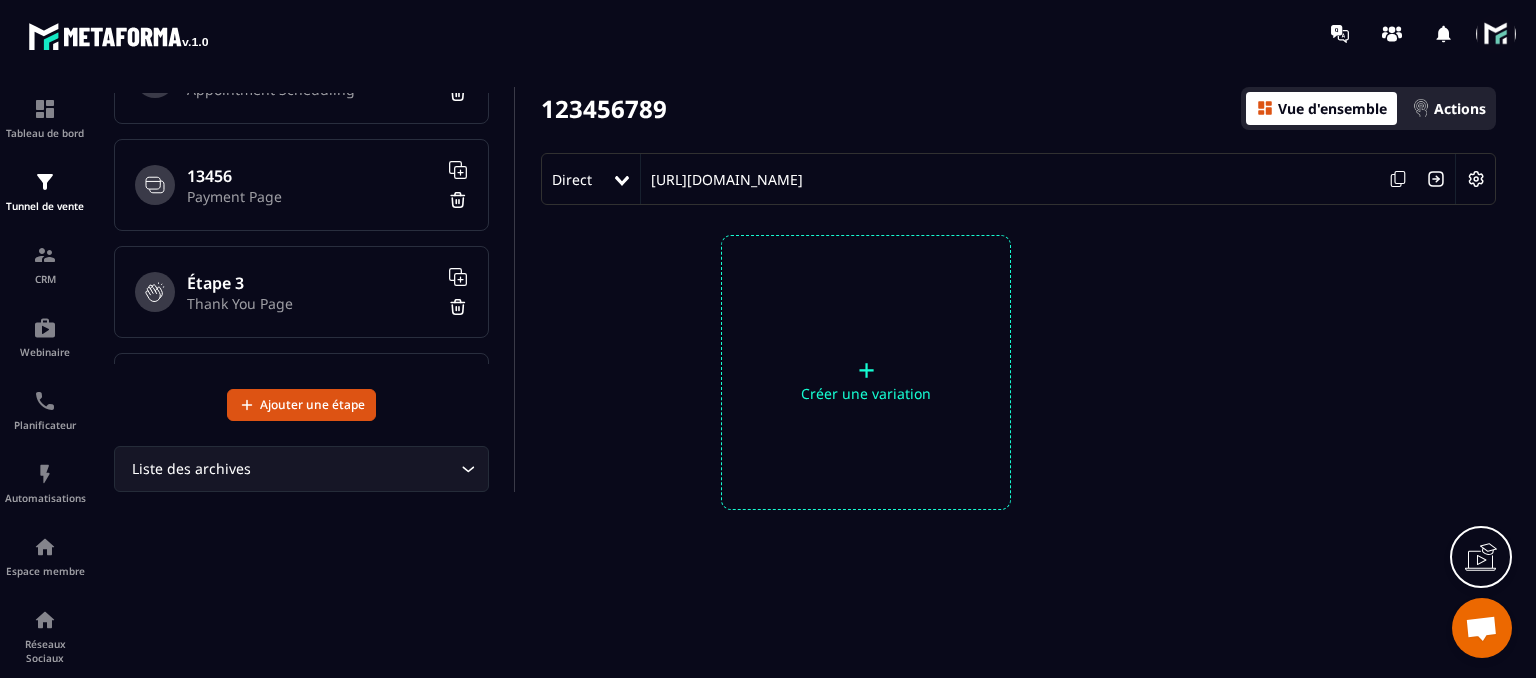 scroll, scrollTop: 0, scrollLeft: 0, axis: both 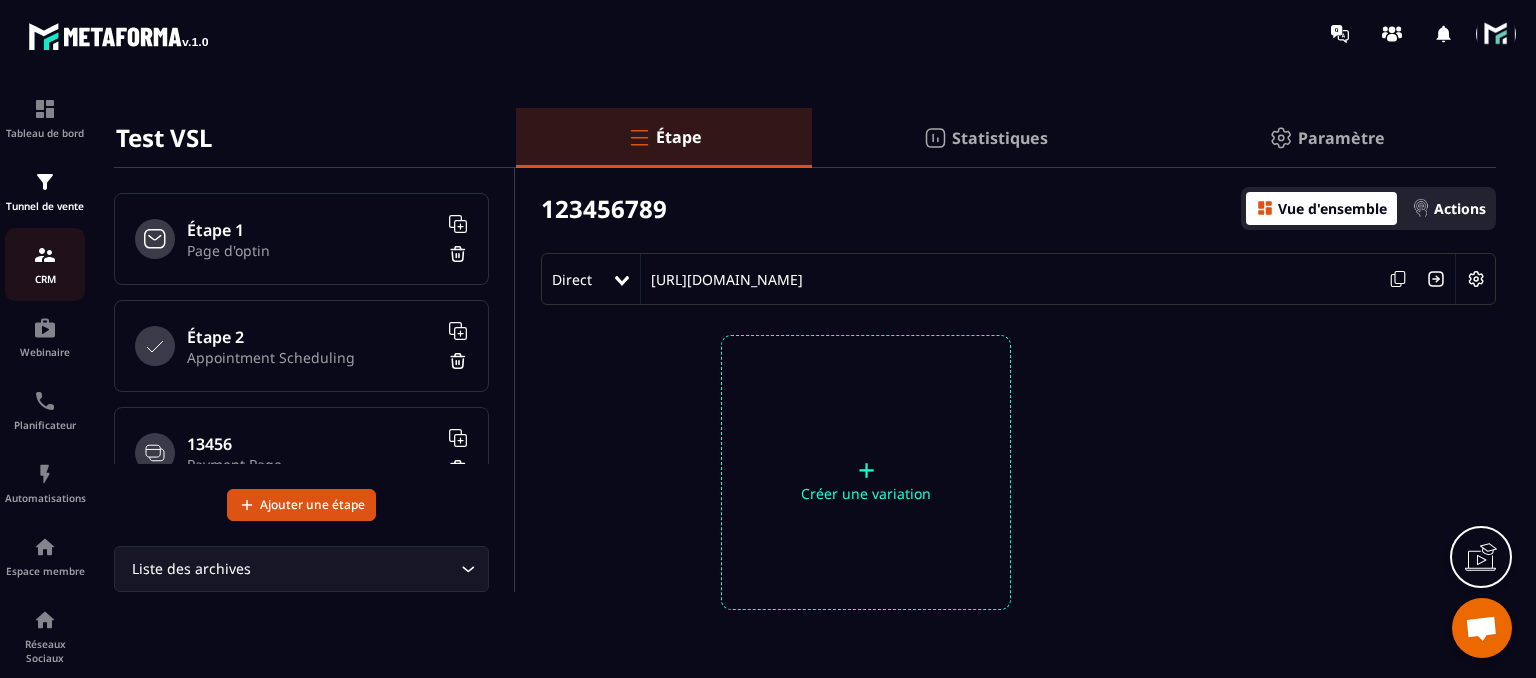 click at bounding box center (45, 255) 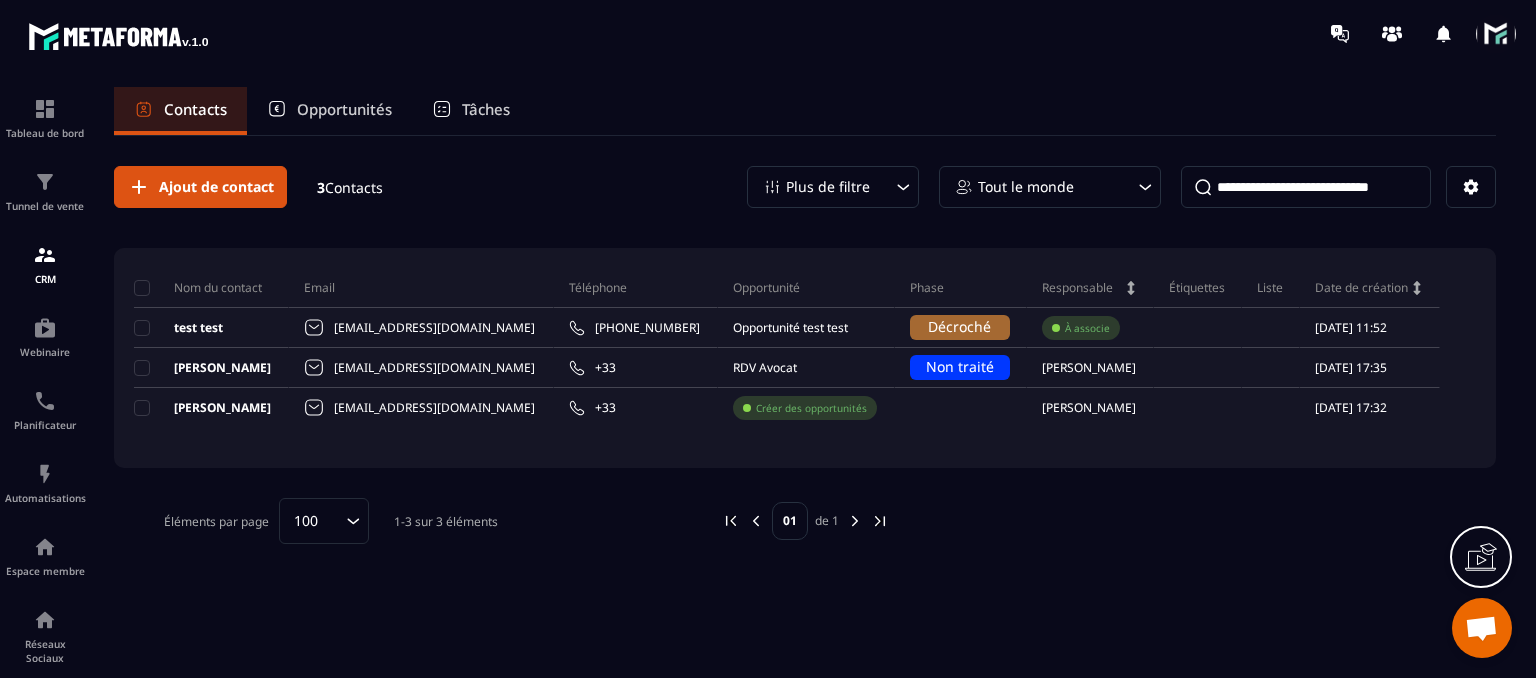 click on "Tâches" at bounding box center [471, 111] 